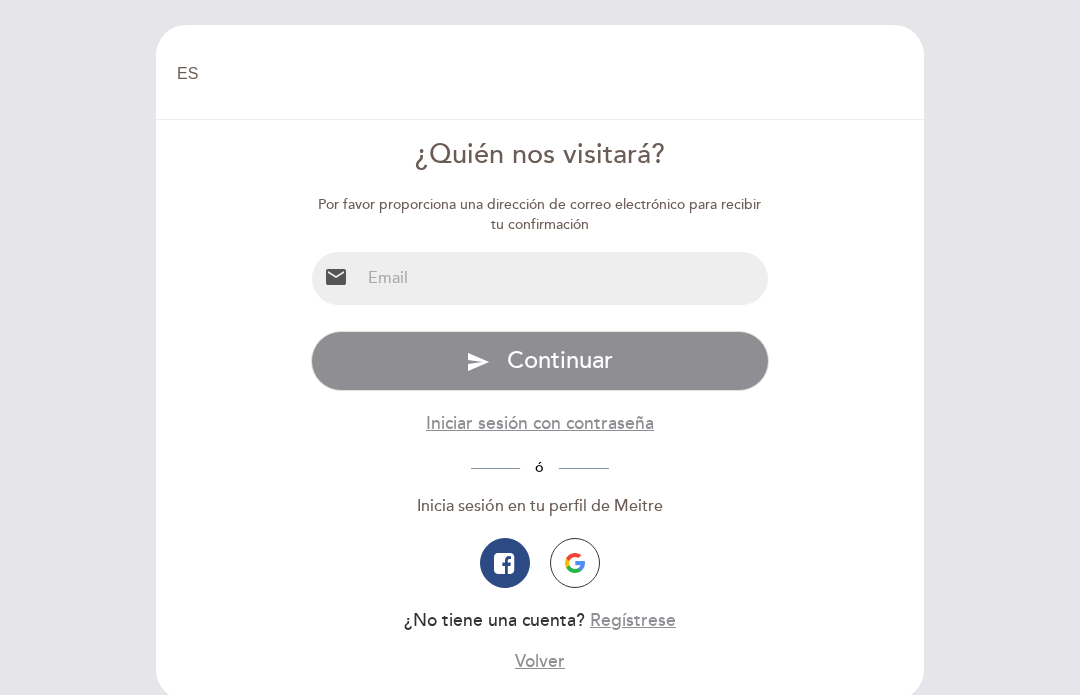 select on "es" 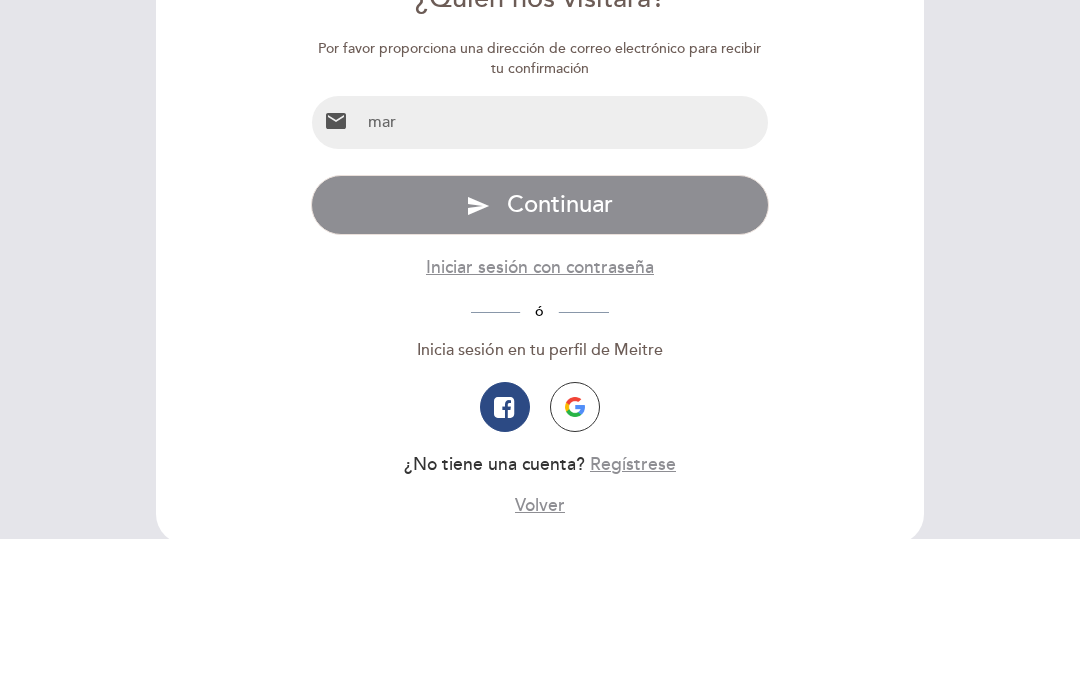 type on "[EMAIL]" 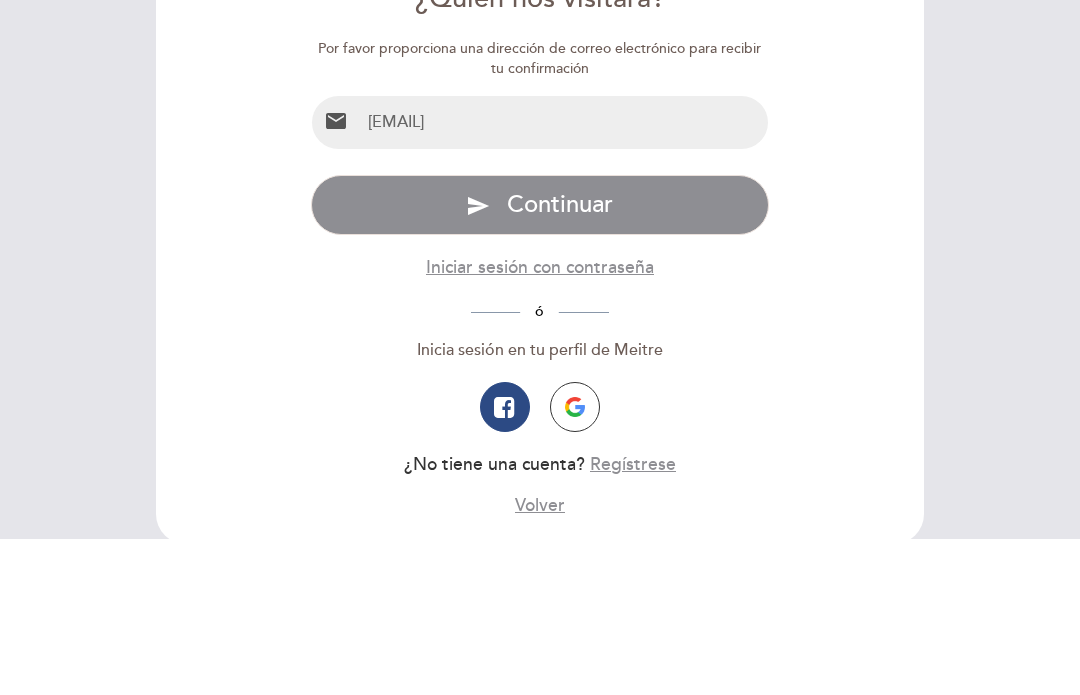scroll, scrollTop: 75, scrollLeft: 0, axis: vertical 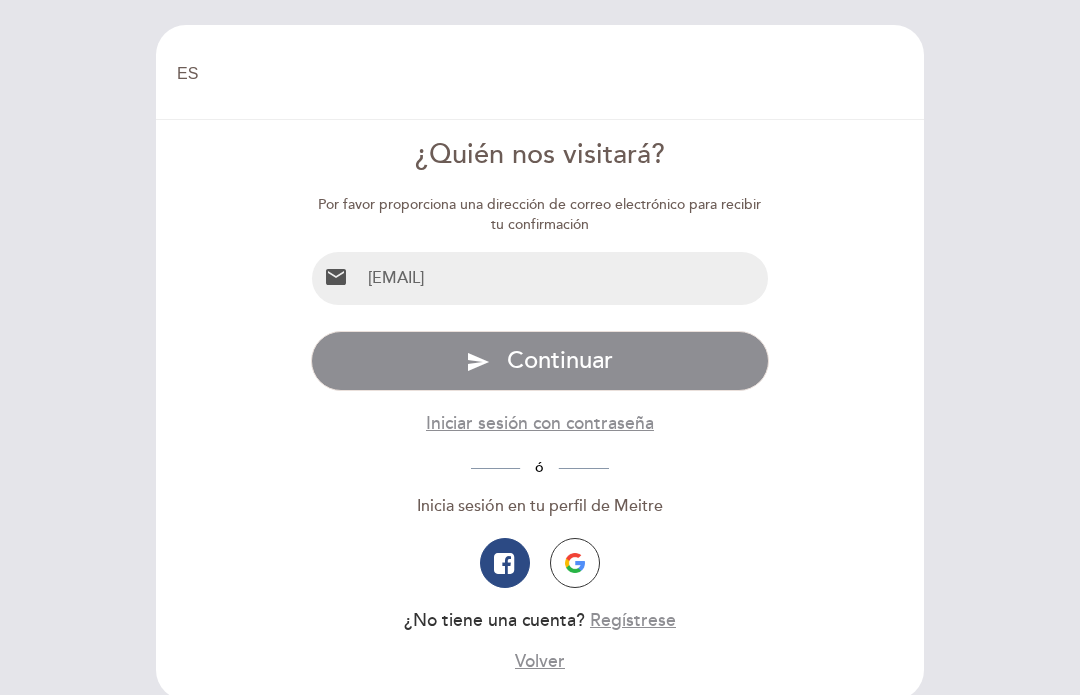 click on "Continuar" at bounding box center [560, 360] 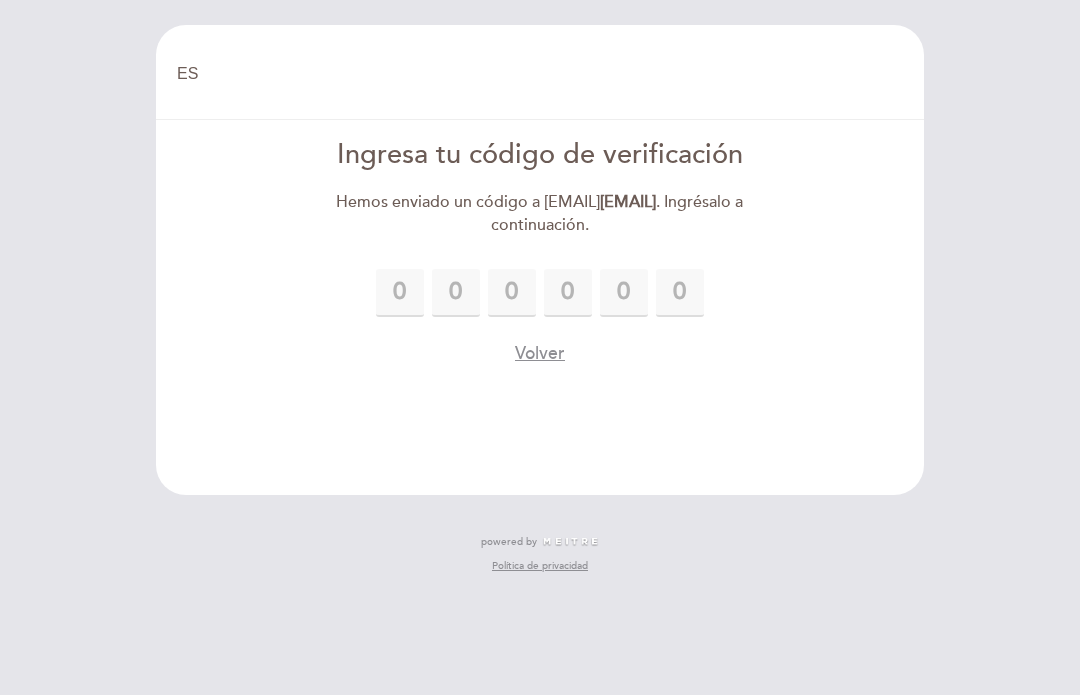 scroll, scrollTop: 0, scrollLeft: 0, axis: both 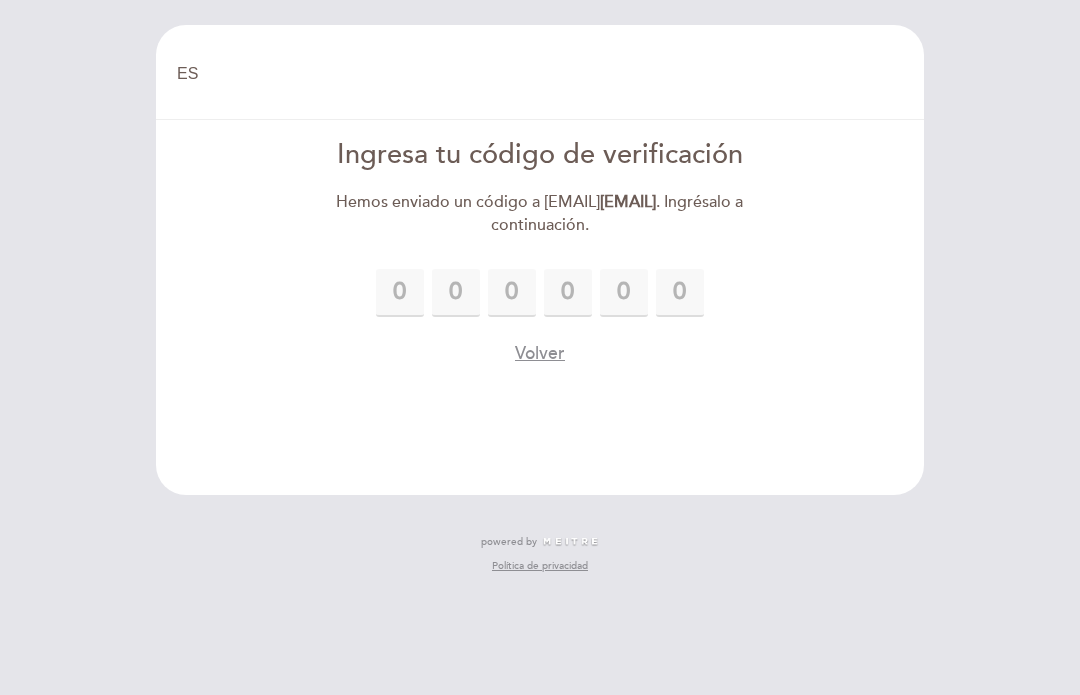 click on "EN
ES
PT
Bienvenido
Bienvenido,
Cambiar usuario
Hacer una reserva
Ingresa tu código de verificación
Hemos enviado un código a  [EMAIL] . Ingrésalo a continuación.
Por favor ingresa el código de verificación
El código debe tener 6 dígitos
error" at bounding box center (540, 260) 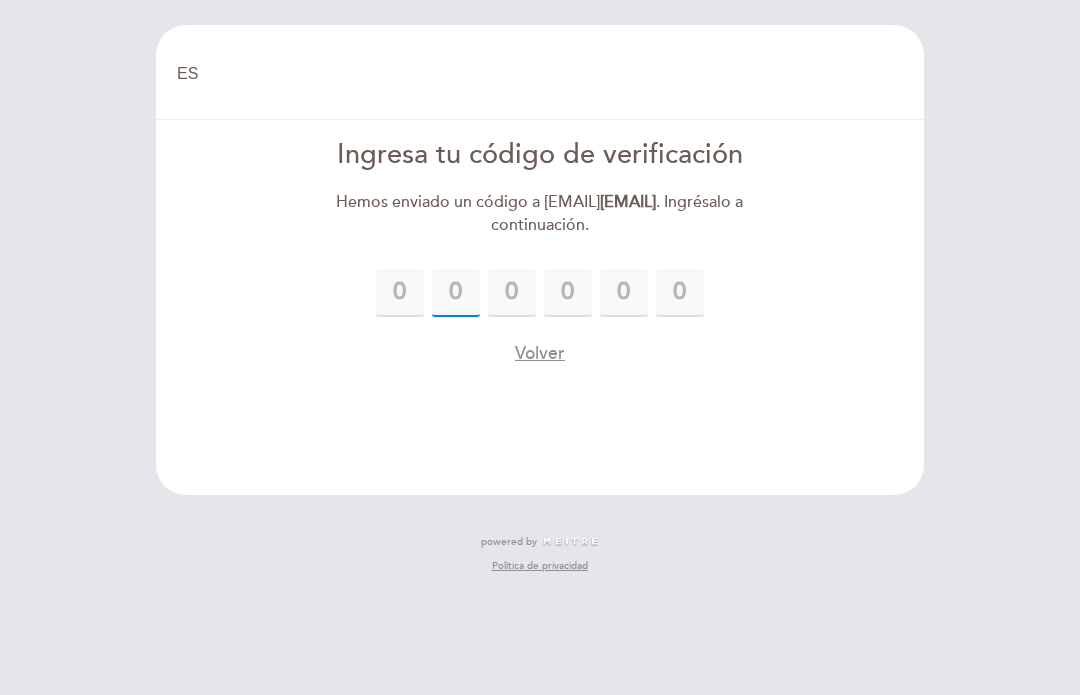 click at bounding box center (456, 293) 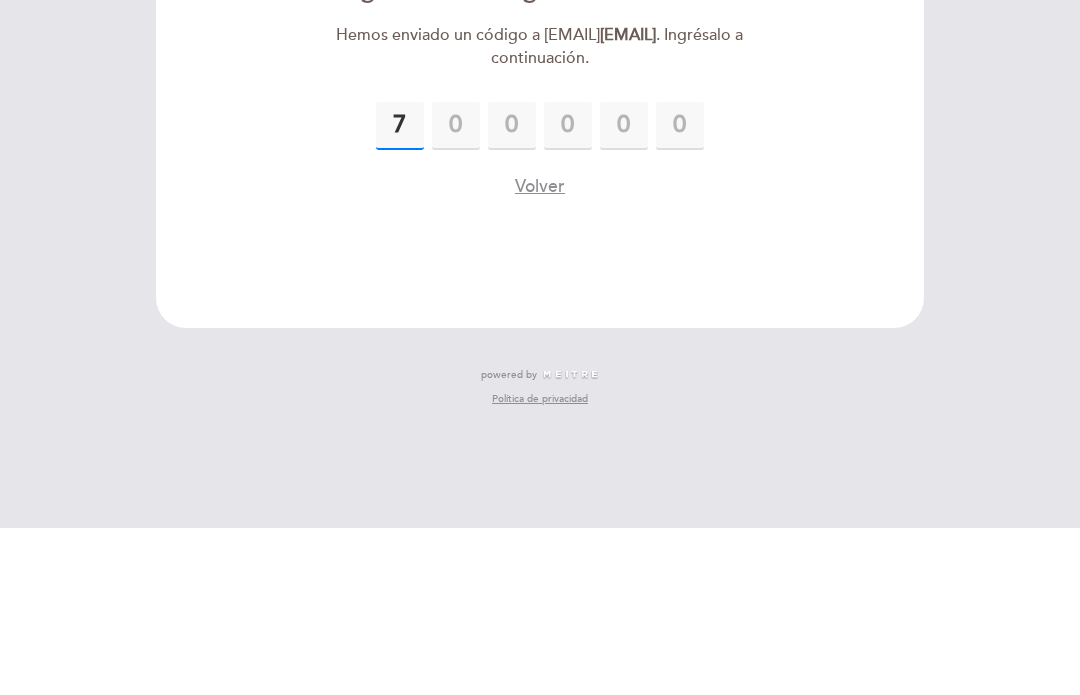 type on "7" 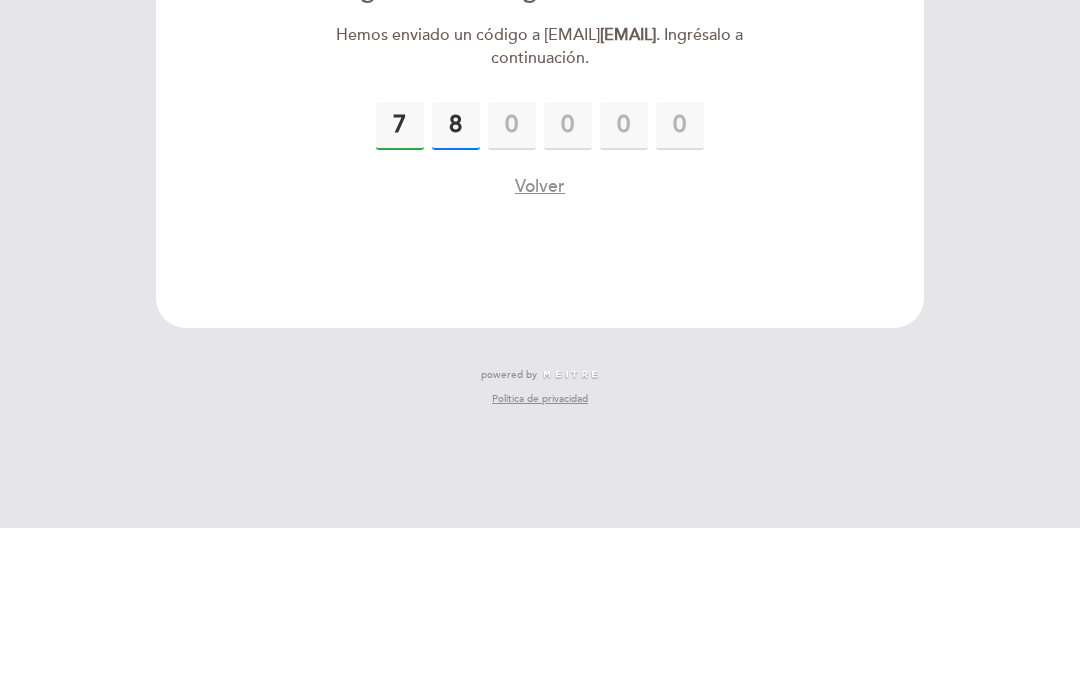 type on "8" 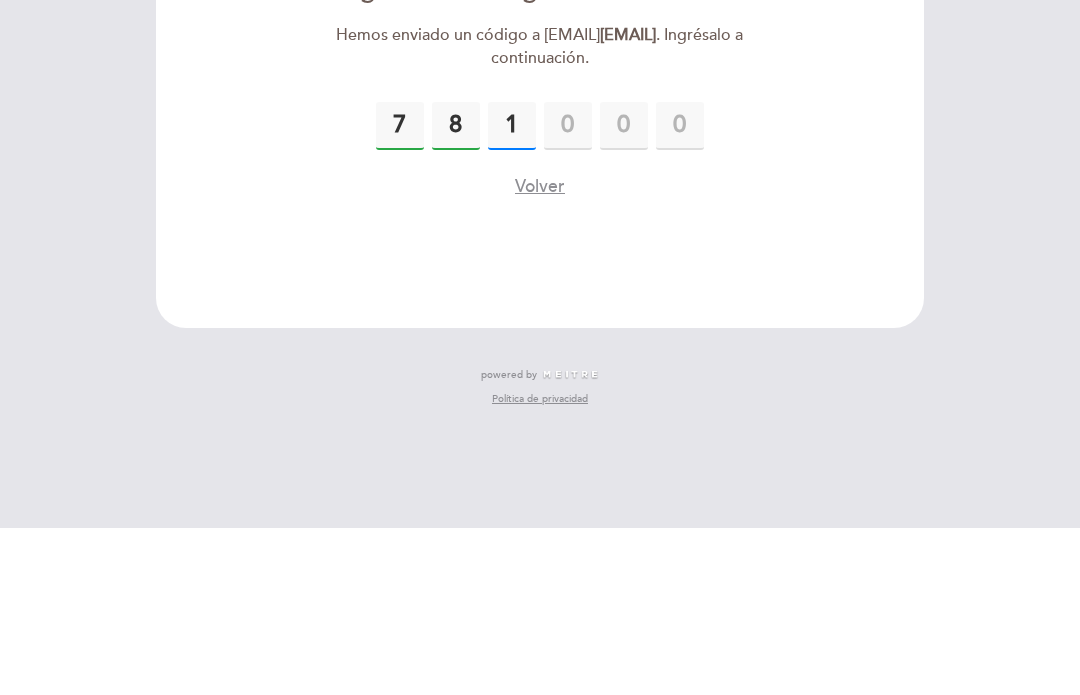 type on "1" 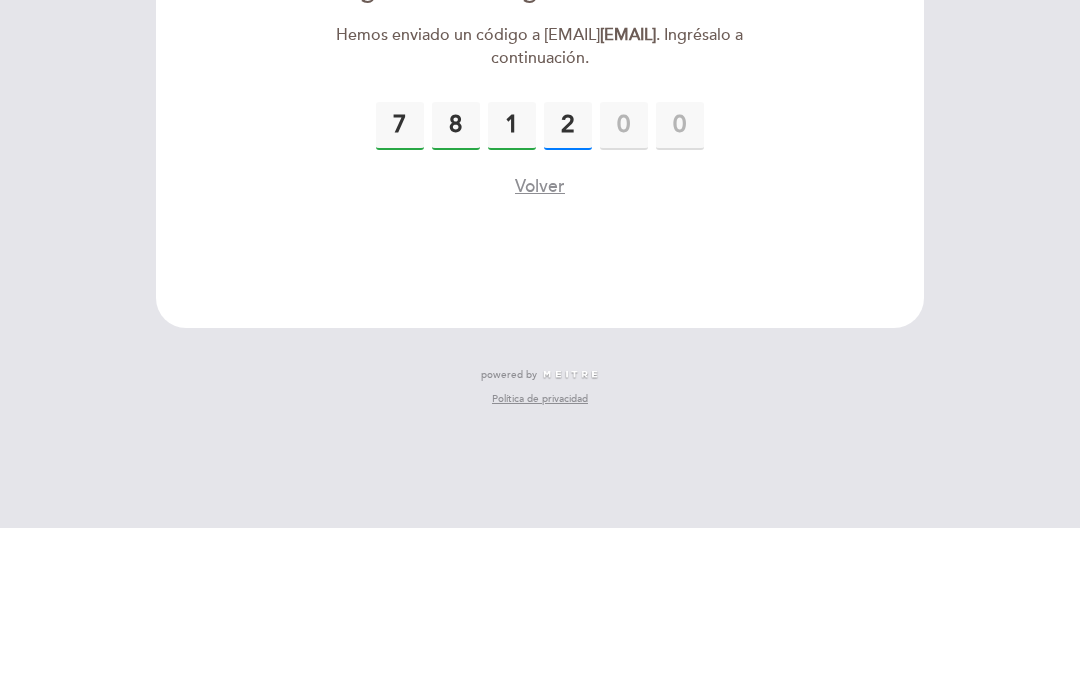 type on "2" 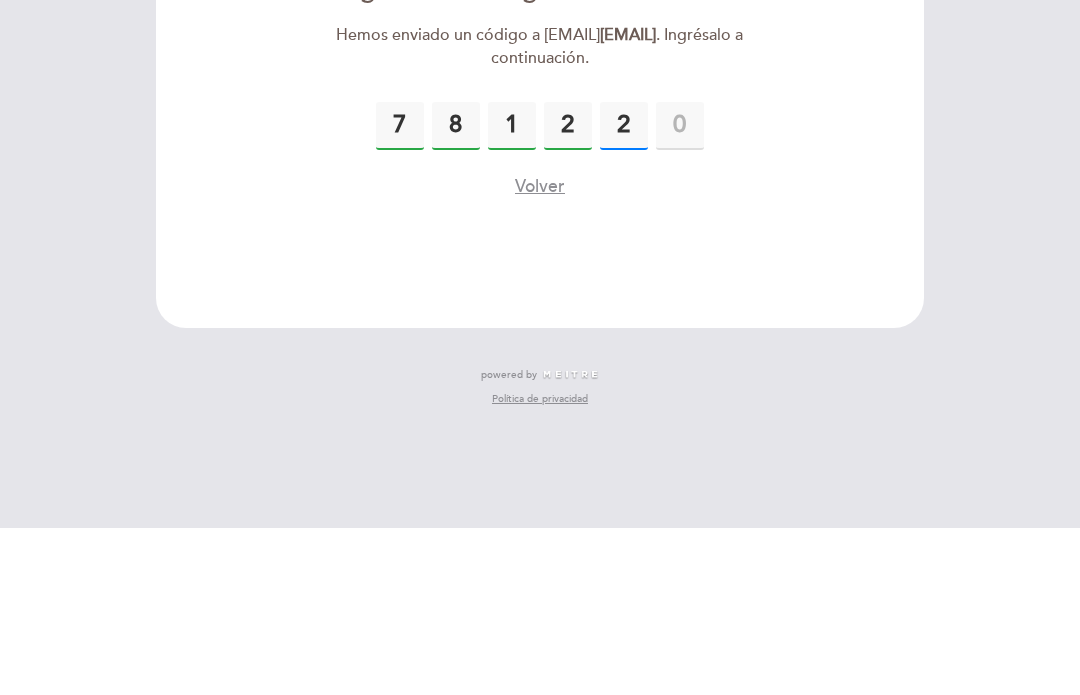 type on "2" 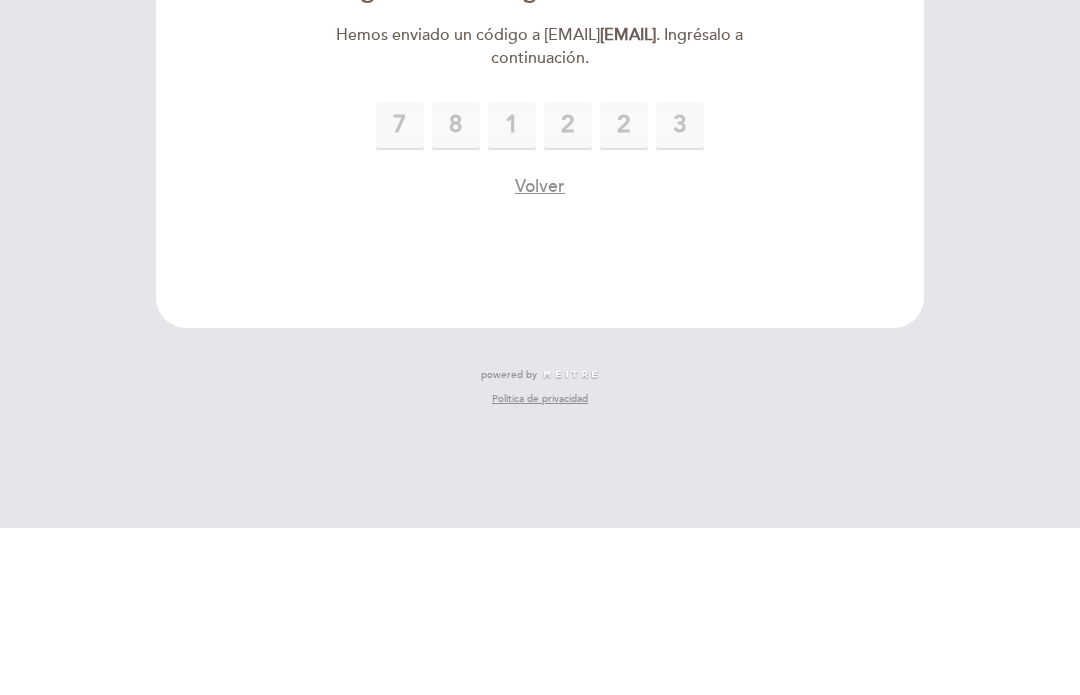 type on "3" 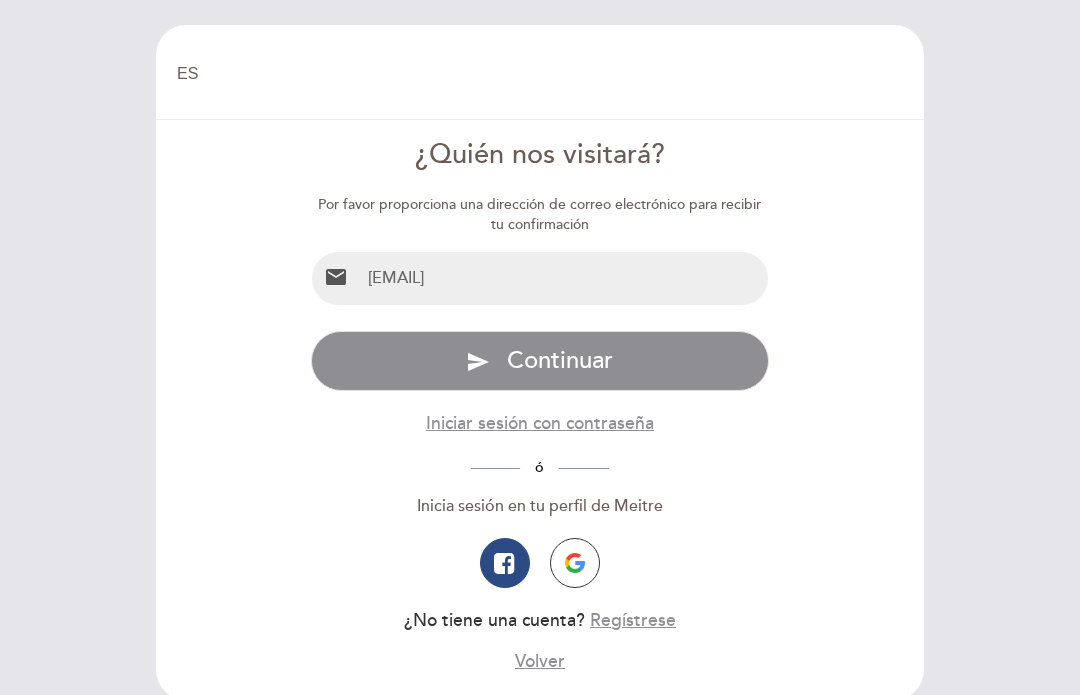 scroll, scrollTop: 0, scrollLeft: 0, axis: both 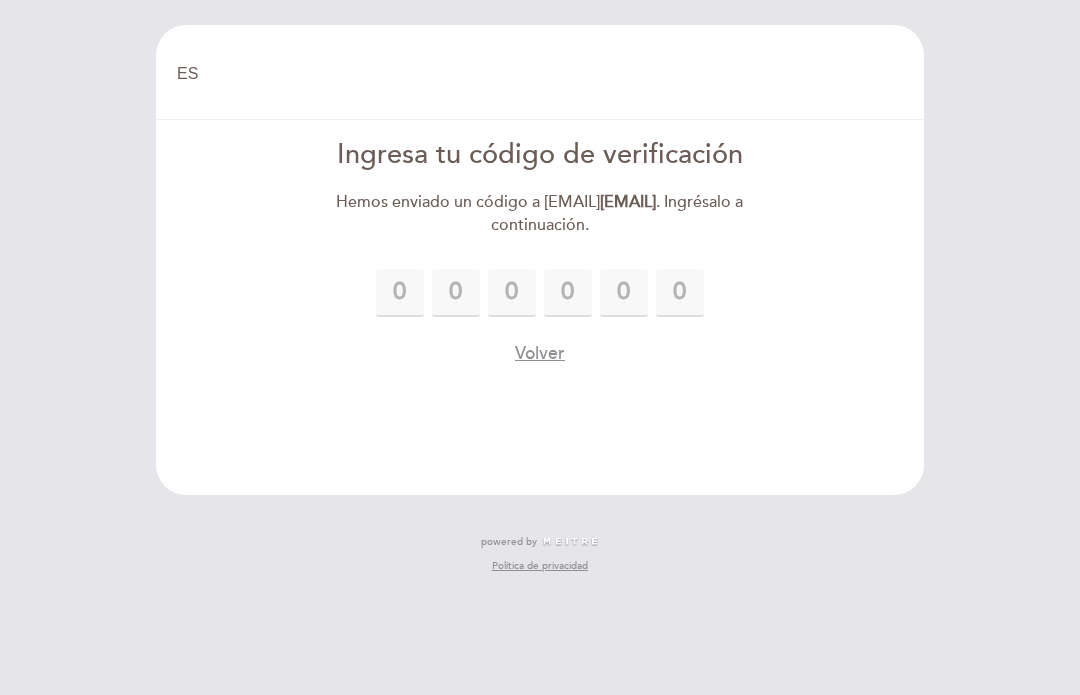 click on "EN
ES
PT
Bienvenido
Bienvenido,
Cambiar usuario
Hacer una reserva
Ingresa tu código de verificación
Hemos enviado un código a  [EMAIL] . Ingrésalo a continuación.
Por favor ingresa el código de verificación
El código debe tener 6 dígitos
error" at bounding box center [540, 260] 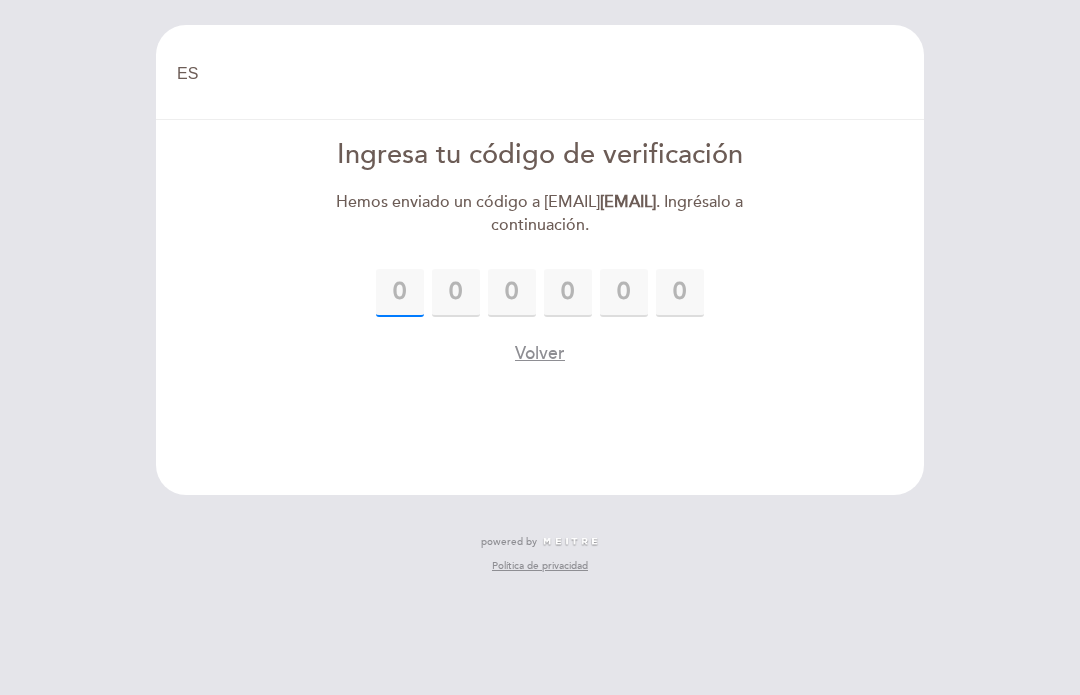 click at bounding box center (400, 293) 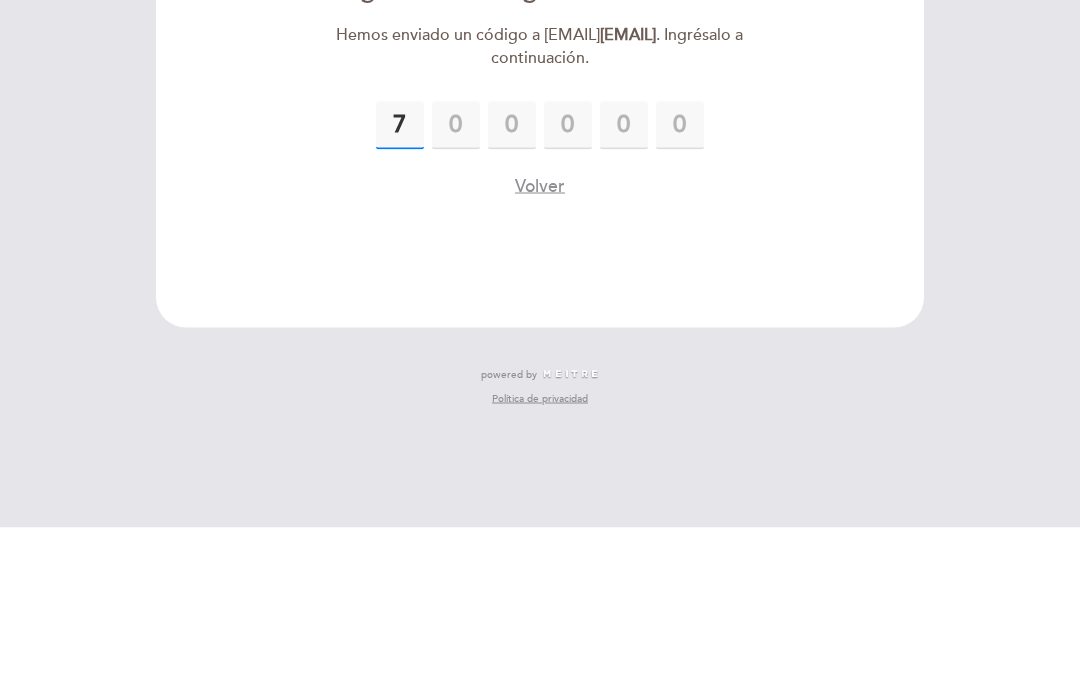 type on "7" 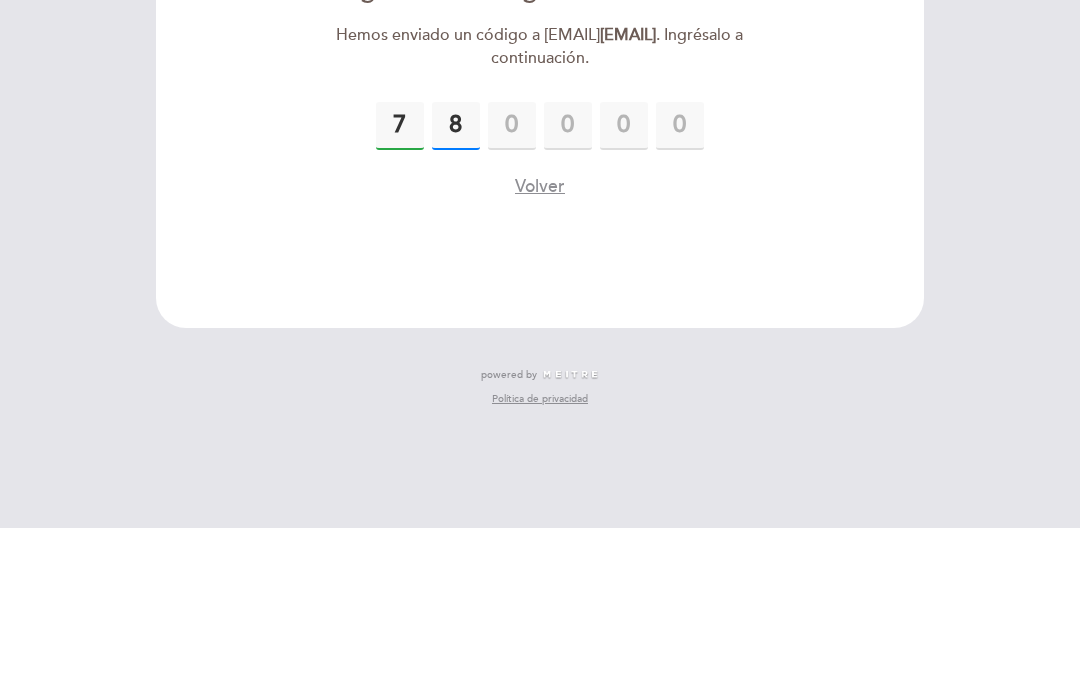 type on "8" 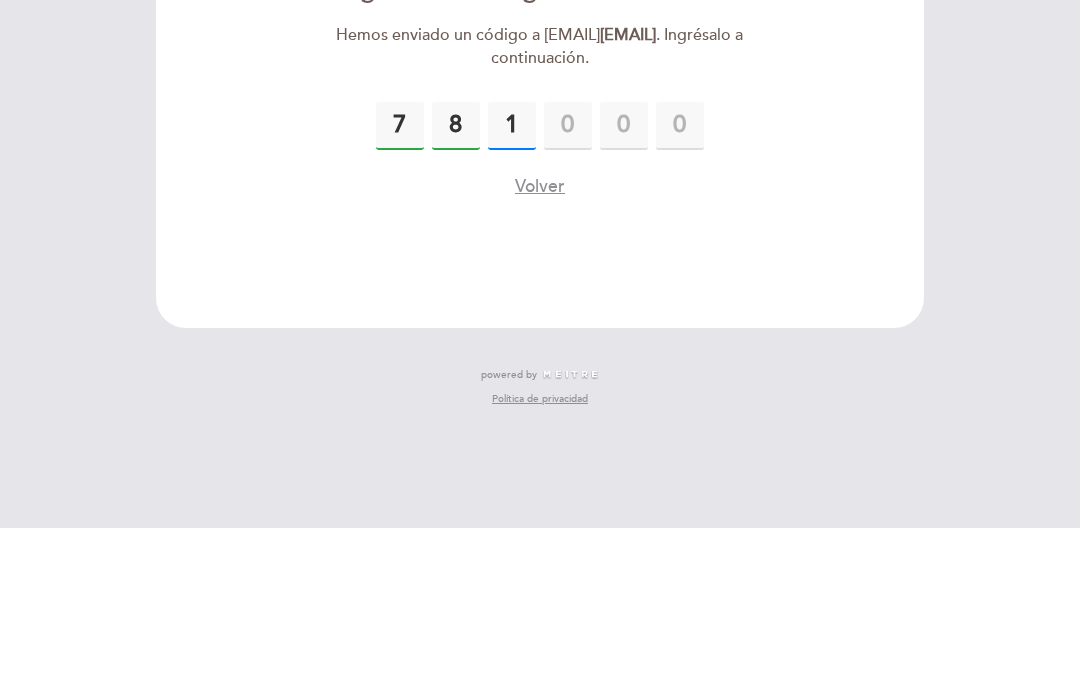 type on "1" 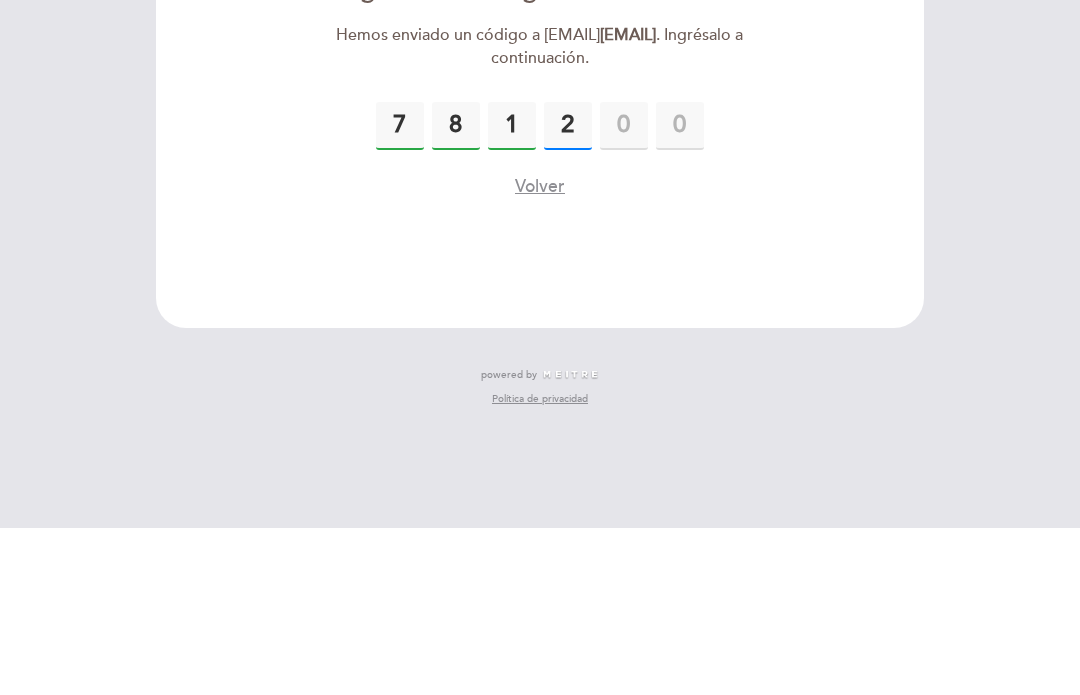 type on "2" 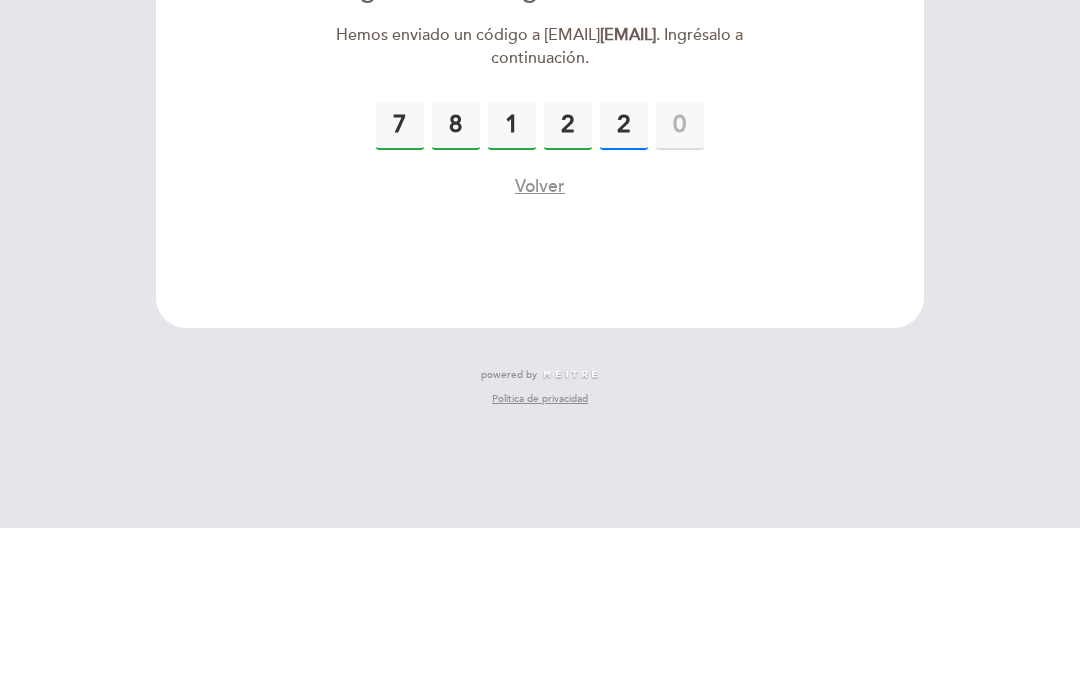 type on "2" 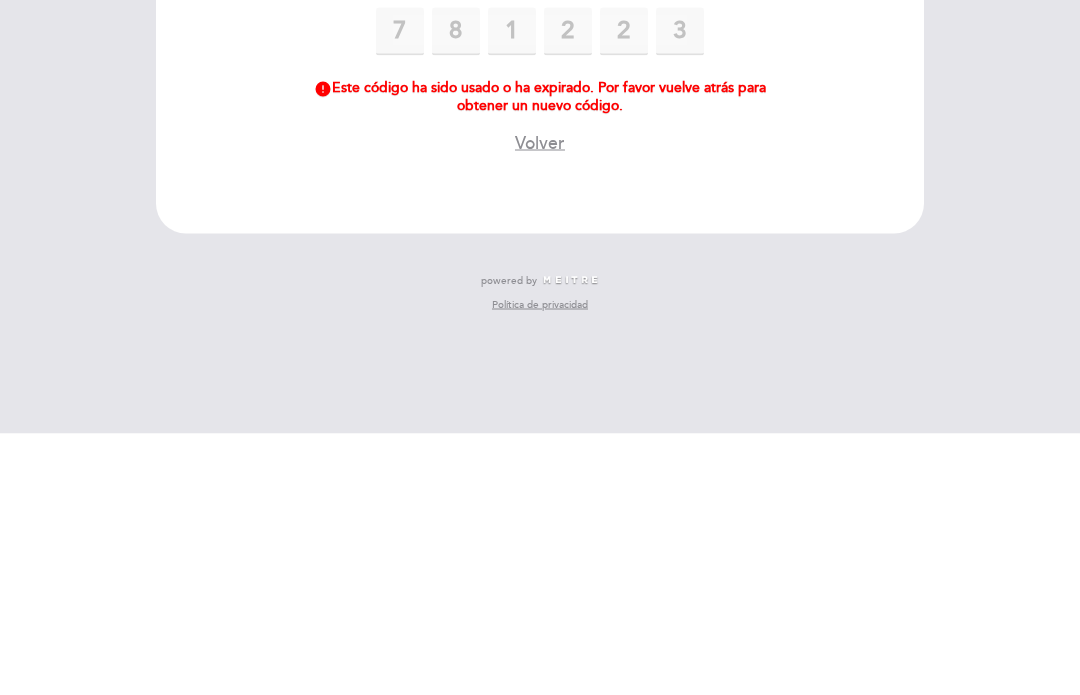 type on "3" 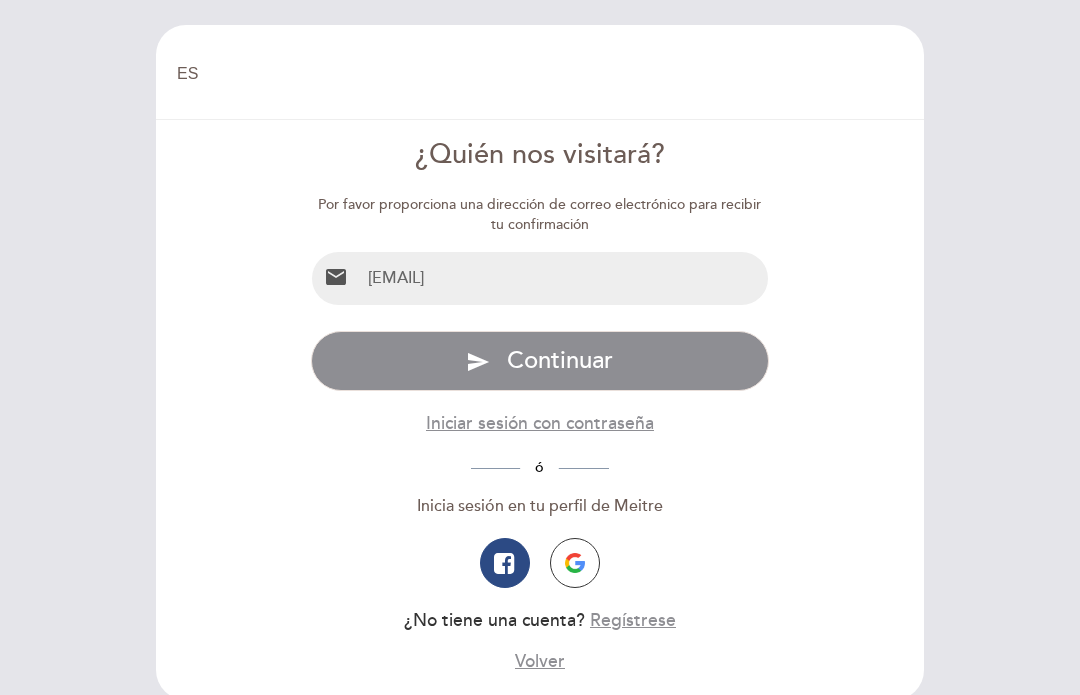 scroll, scrollTop: 0, scrollLeft: 0, axis: both 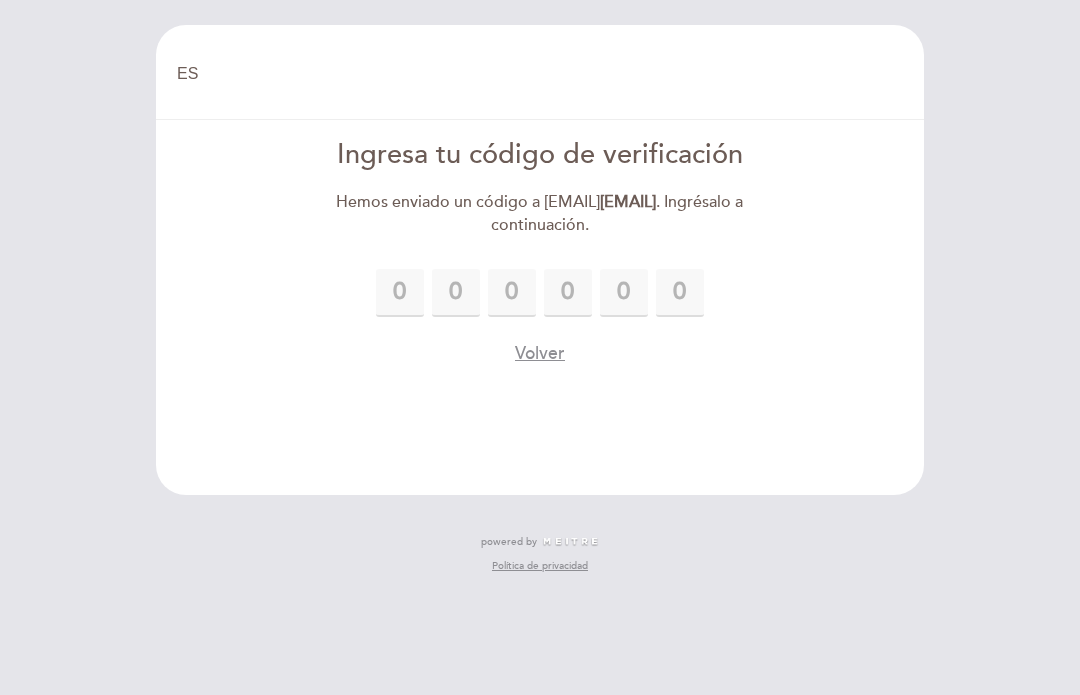 click on "EN
ES
PT
Bienvenido
Bienvenido,
Cambiar usuario
Hacer una reserva
Ingresa tu código de verificación
Hemos enviado un código a  [EMAIL] . Ingrésalo a continuación.
Por favor ingresa el código de verificación
El código debe tener 6 dígitos
error" at bounding box center (540, 260) 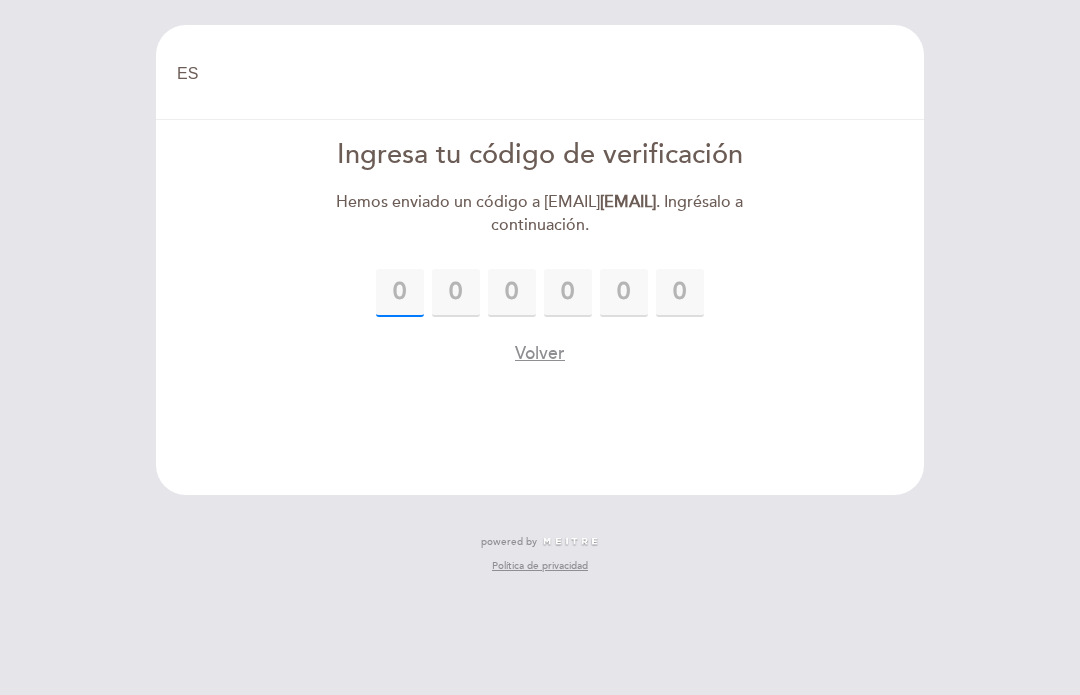 click at bounding box center [400, 293] 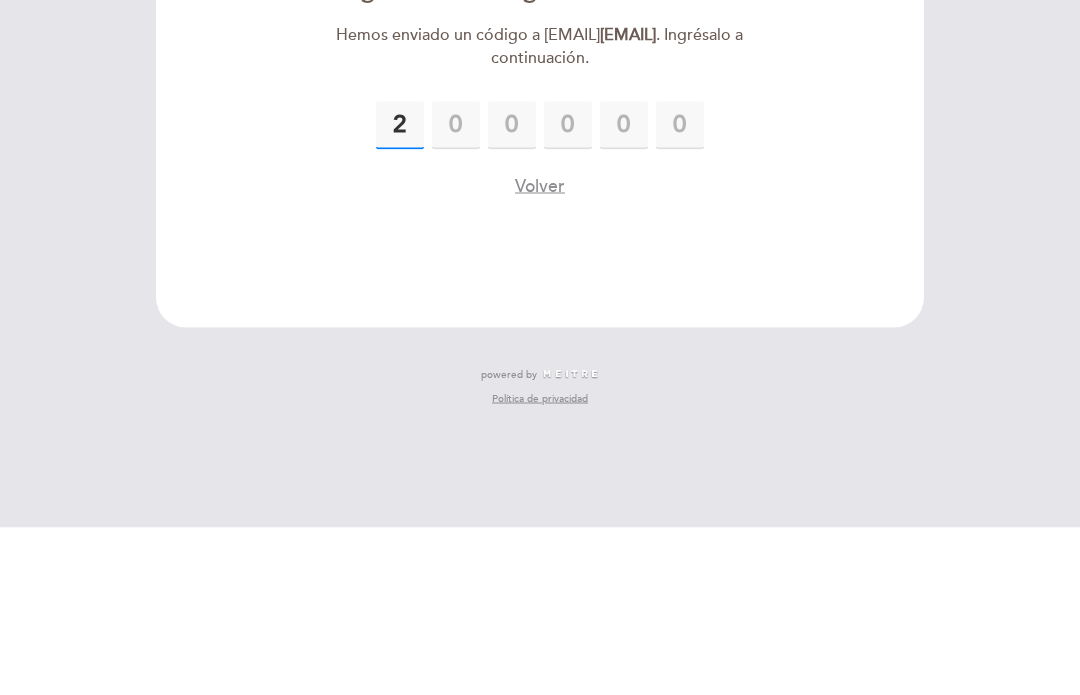 type on "2" 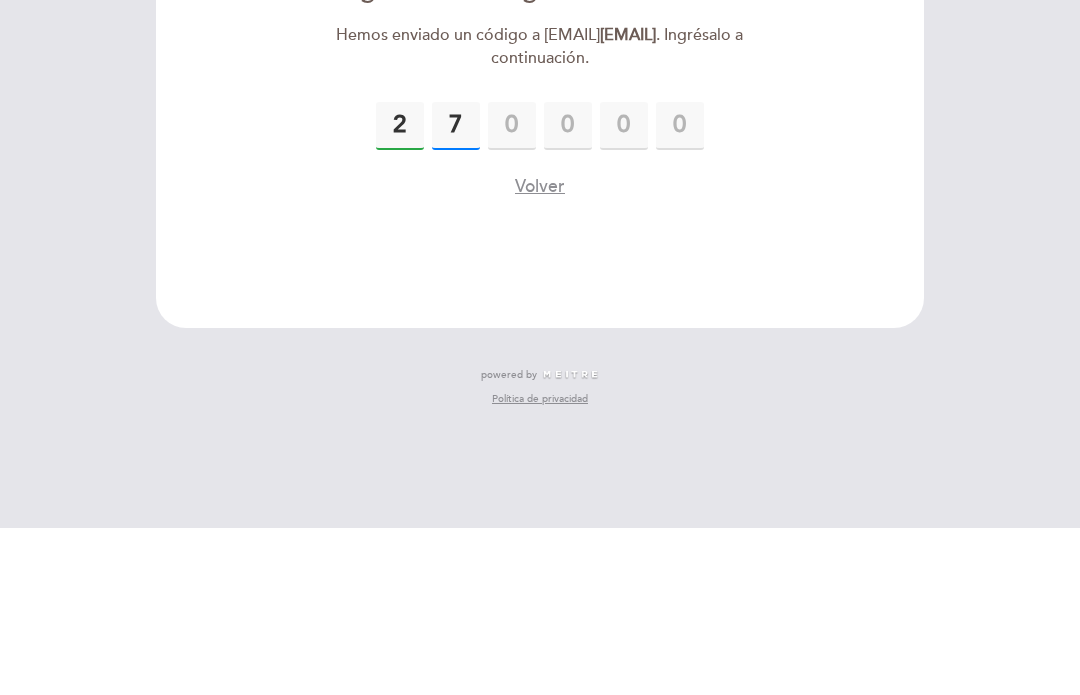 type on "7" 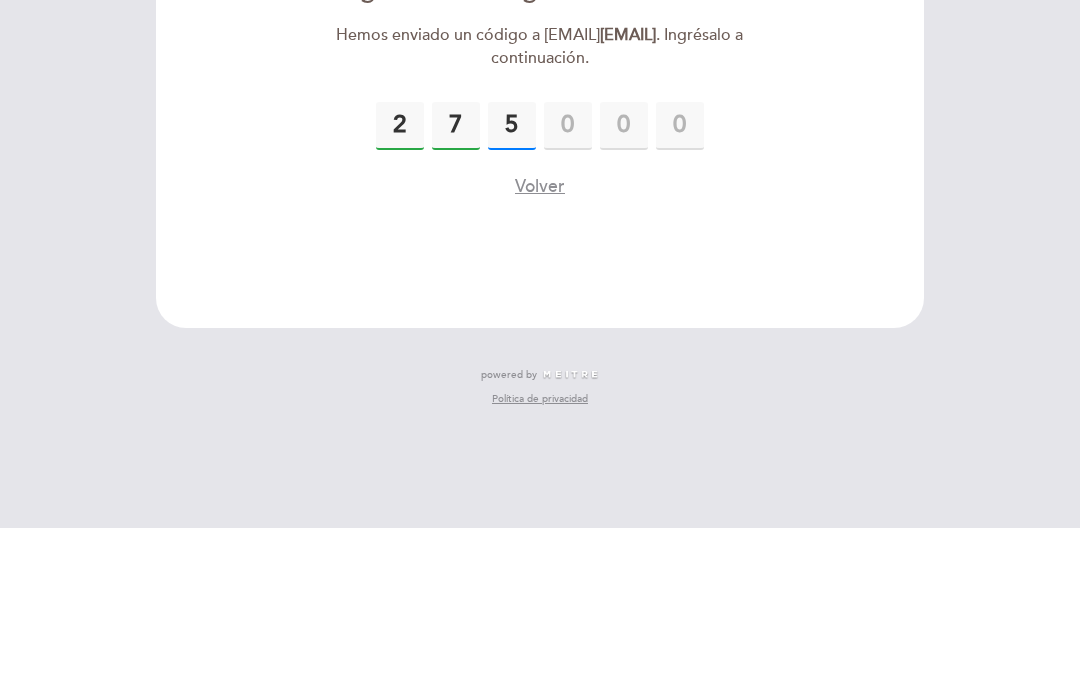 type on "5" 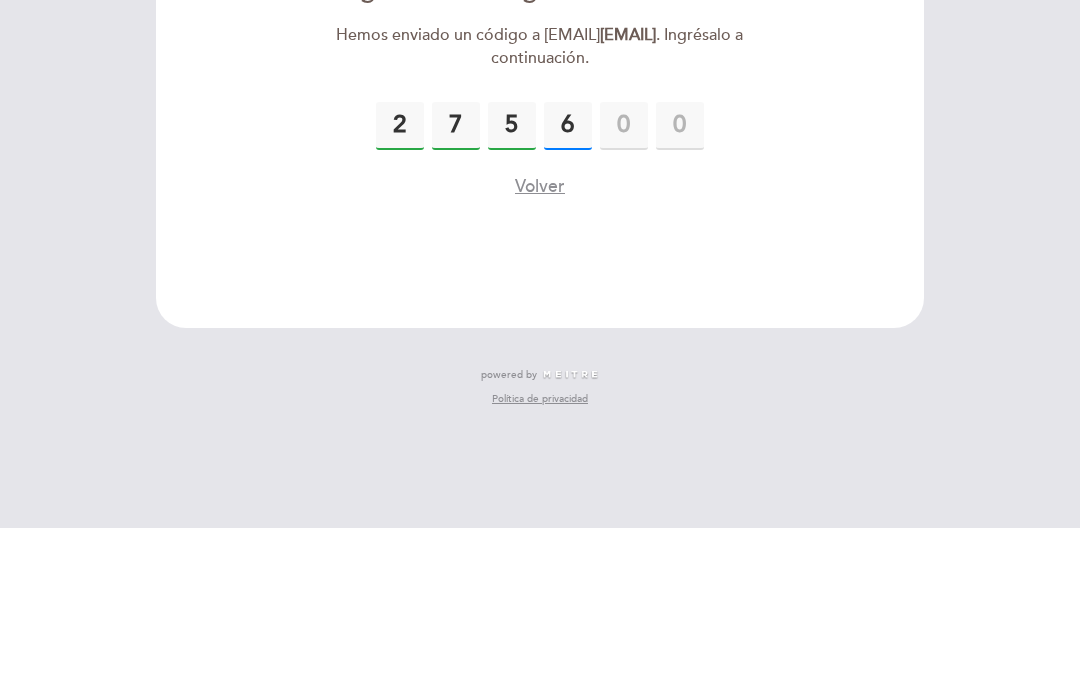 type on "6" 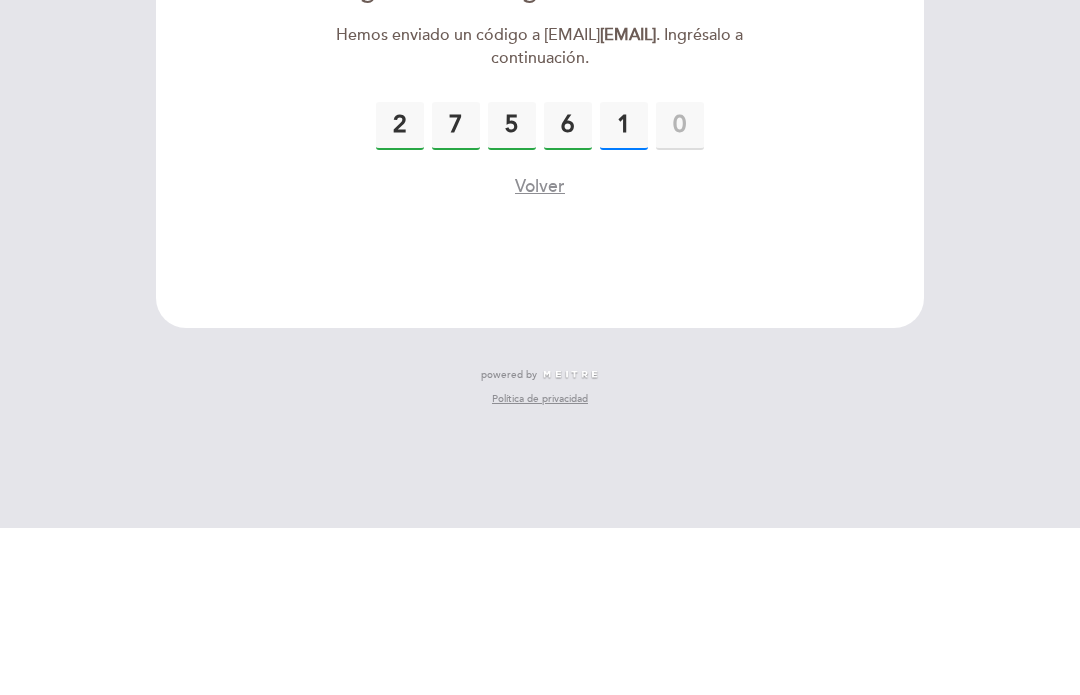 type on "1" 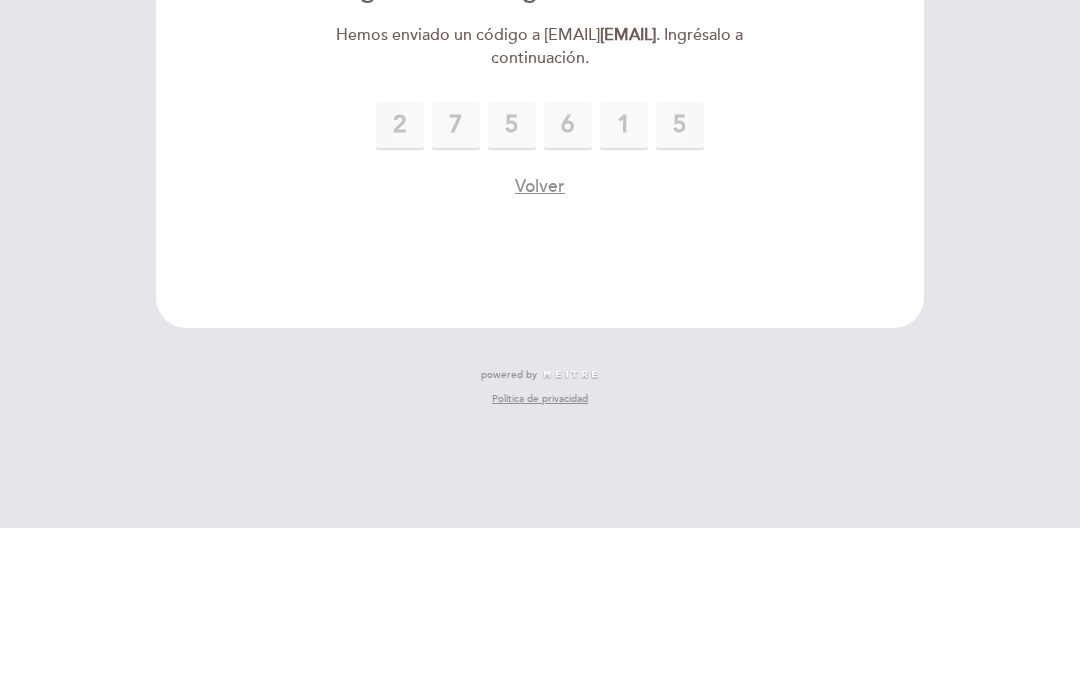 type on "5" 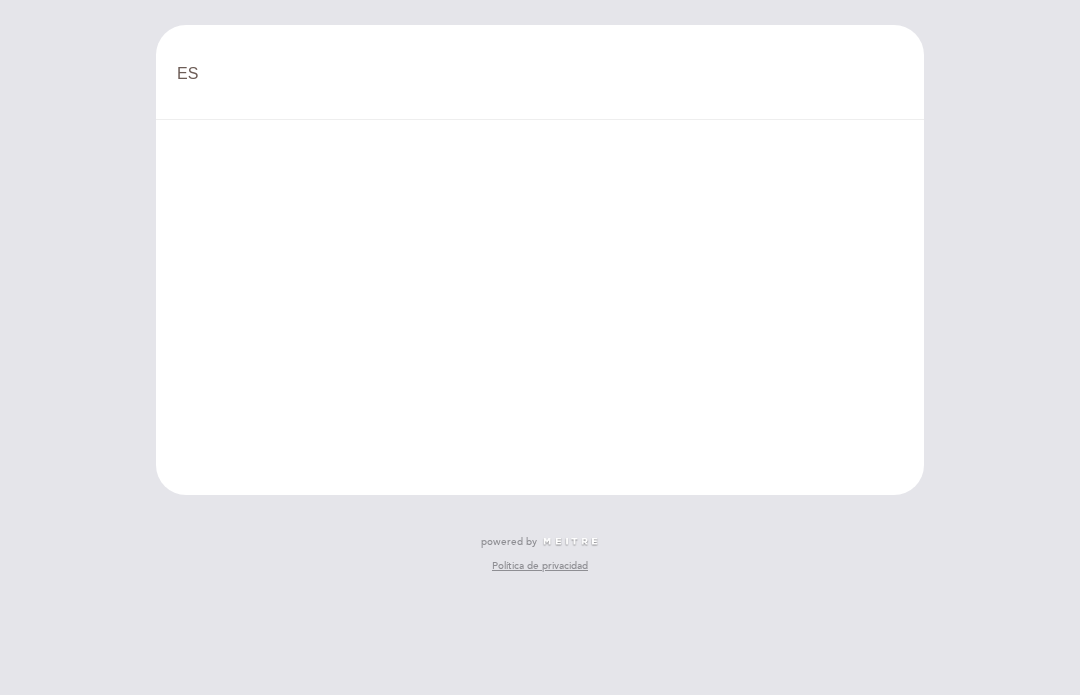 scroll, scrollTop: 0, scrollLeft: 0, axis: both 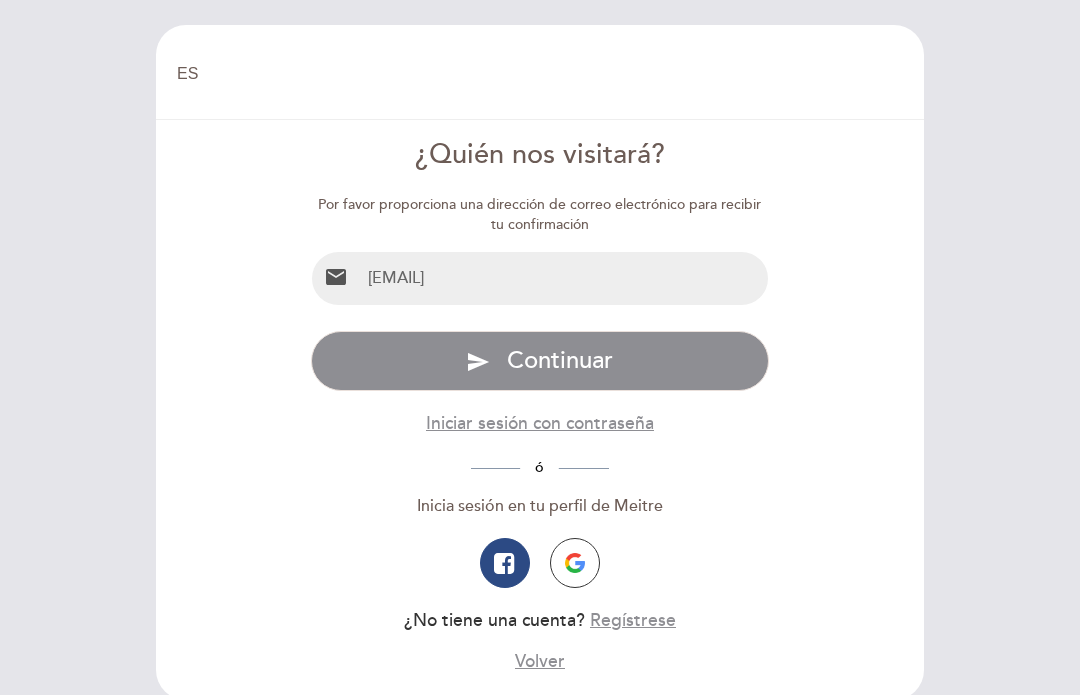 click on "send
Continuar" at bounding box center [540, 361] 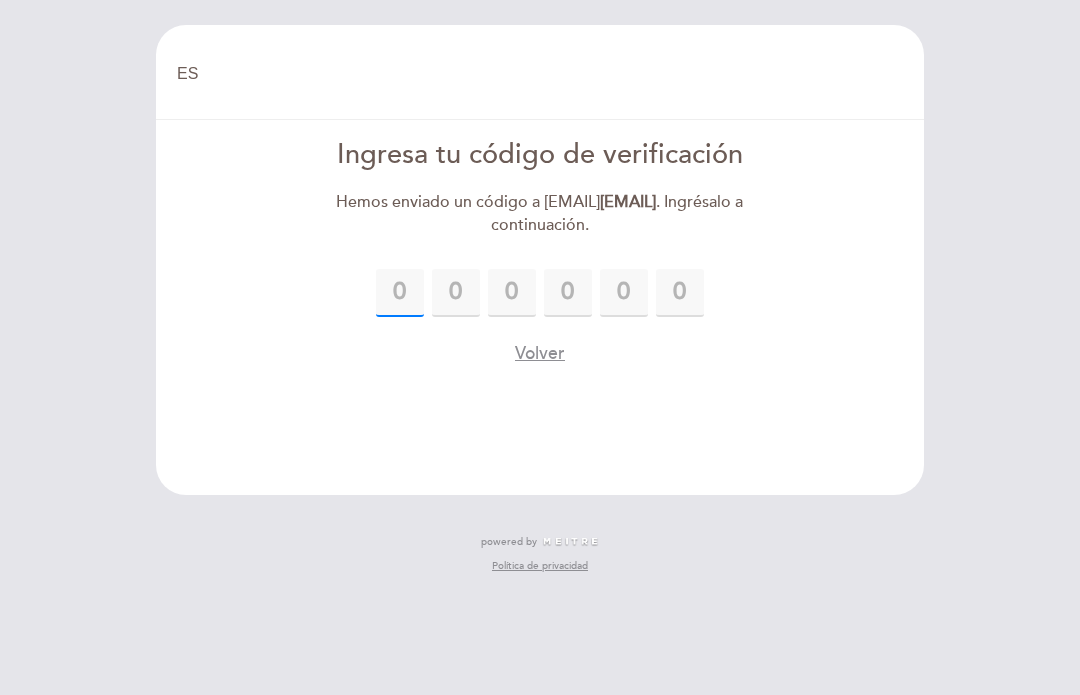 click at bounding box center [400, 293] 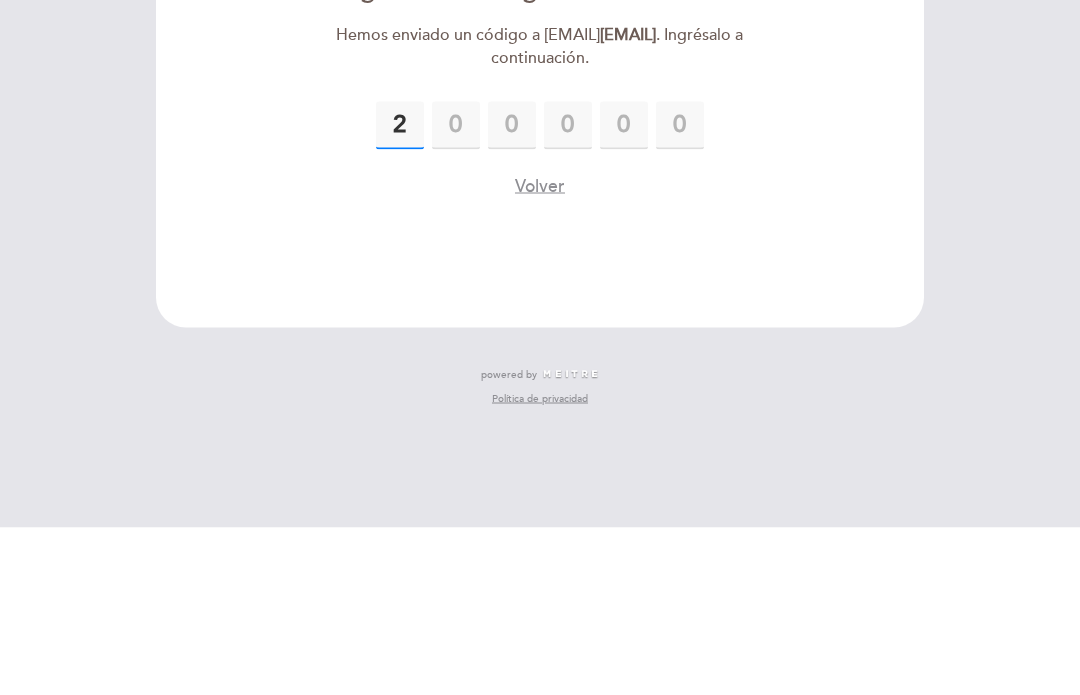 type on "2" 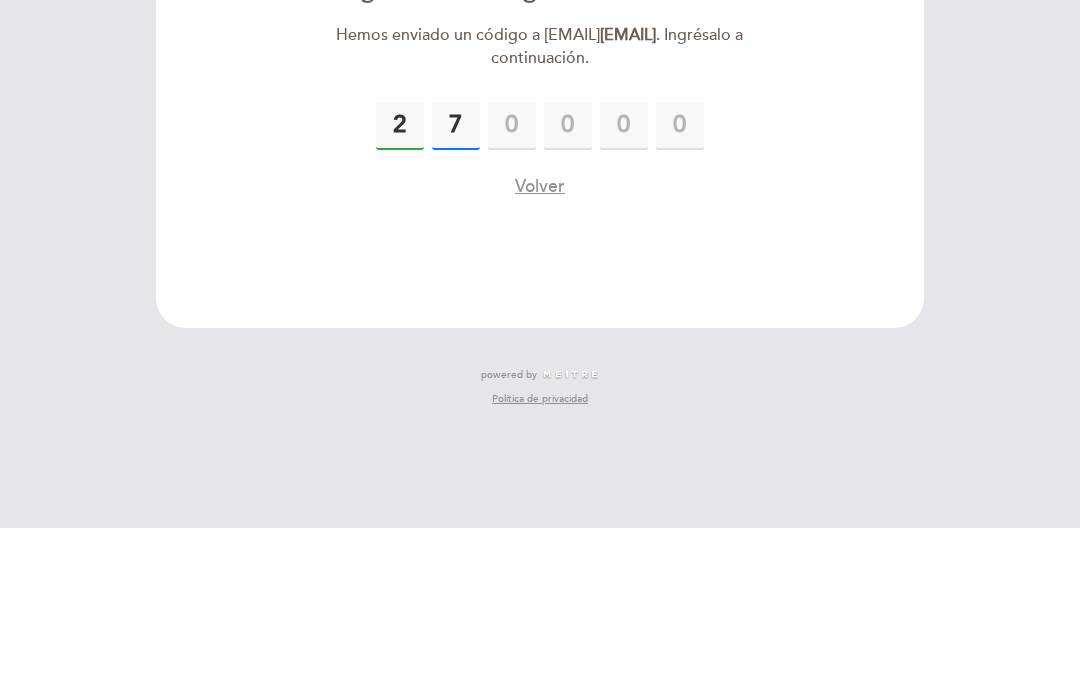type on "7" 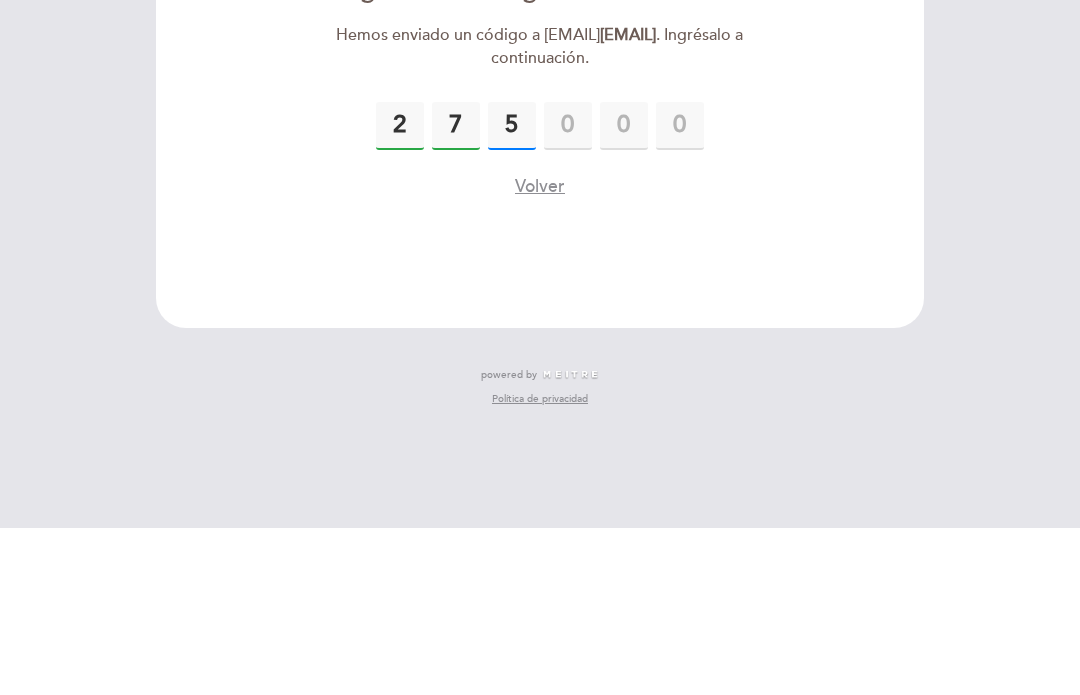 type on "5" 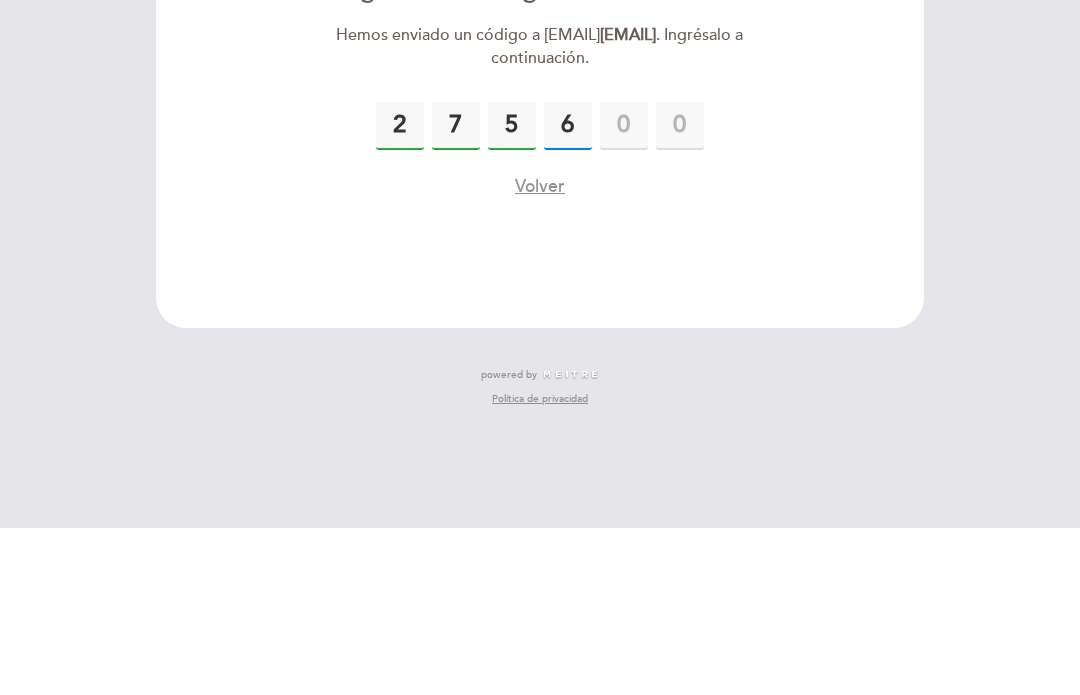 type on "6" 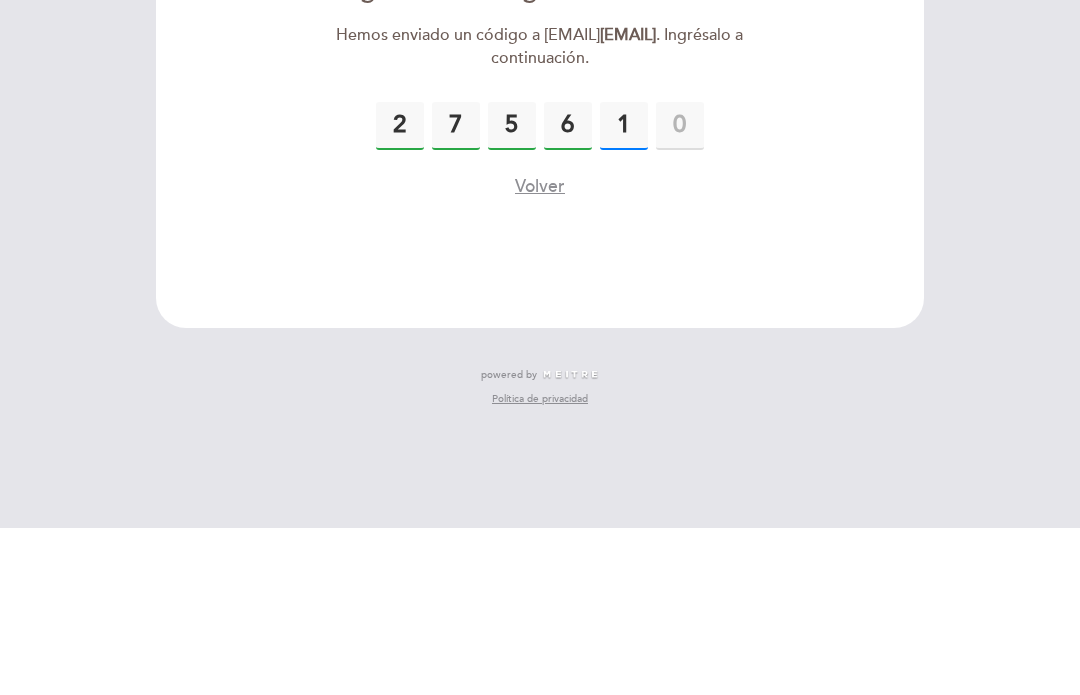 type on "1" 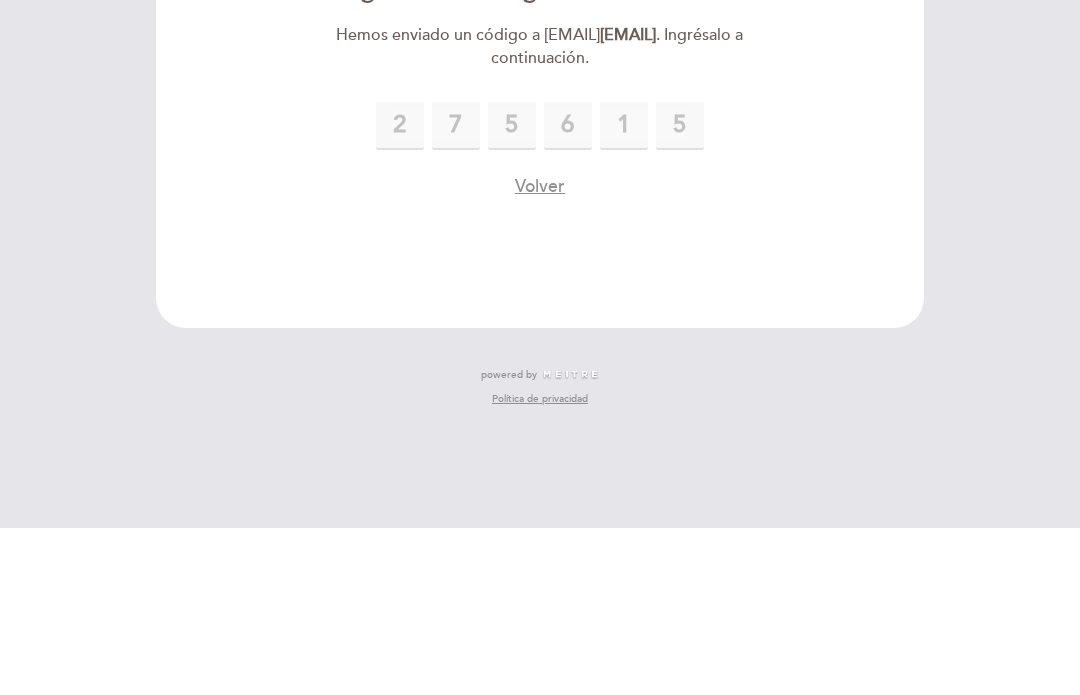 type on "5" 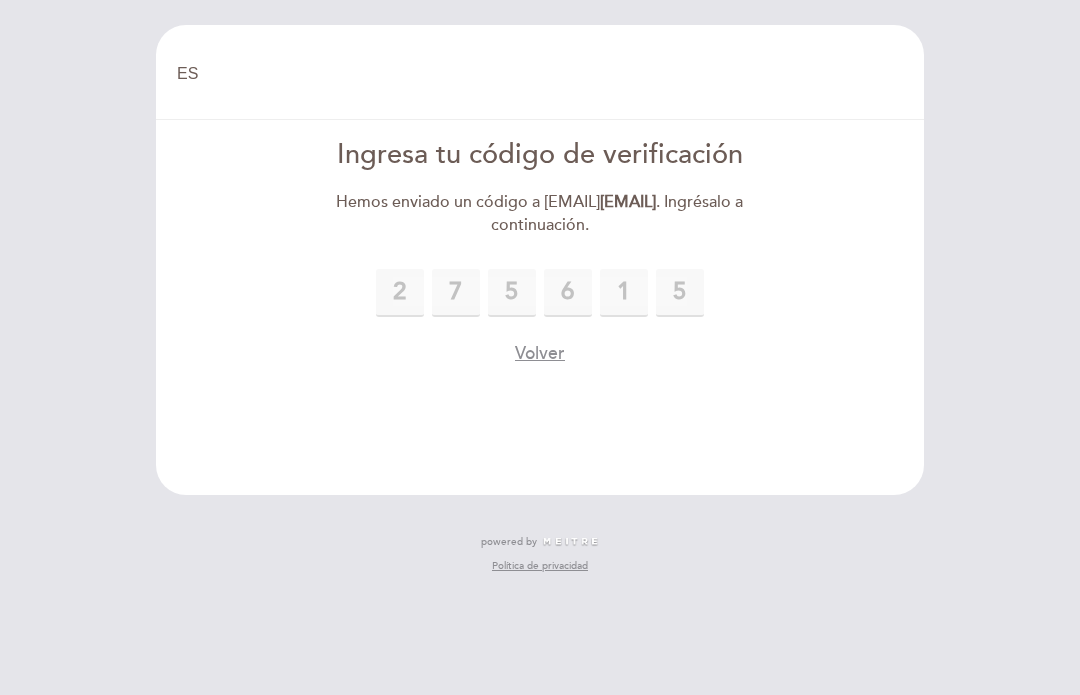click on "EN
ES
PT
Bienvenido
Bienvenido,
Cambiar usuario
Hacer una reserva
Ingresa tu código de verificación
Hemos enviado un código a  [EMAIL] . Ingrésalo a continuación.
[NUMBER] [NUMBER] [NUMBER]
Por favor ingresa el código de verificación
El código debe tener 6 dígitos
error" at bounding box center (540, 260) 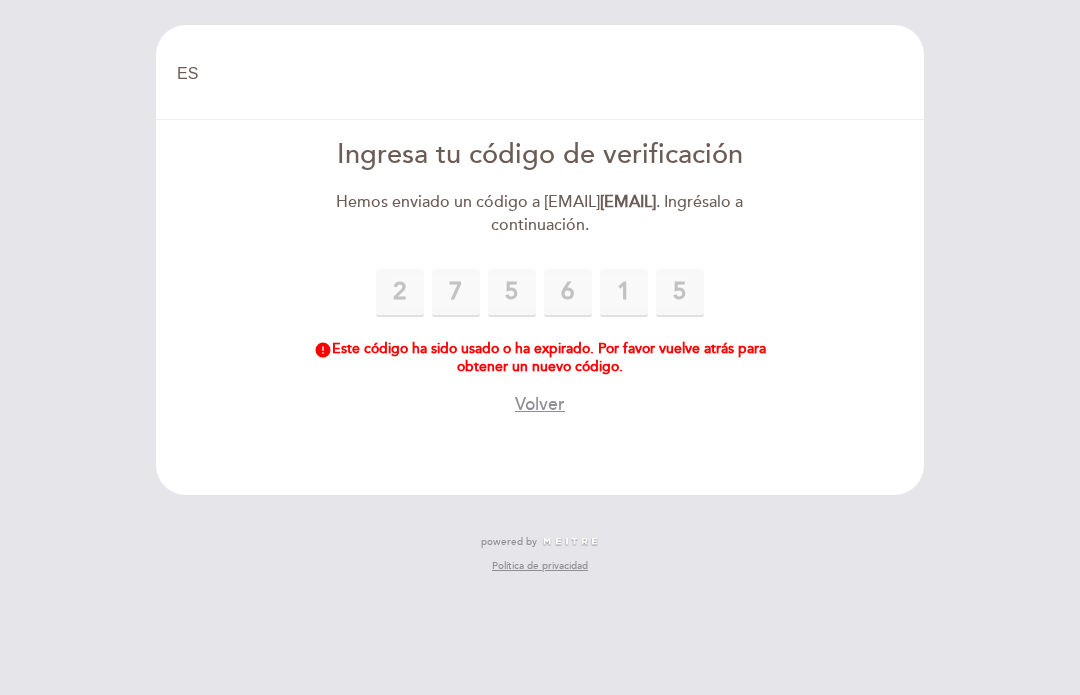 click on "2" at bounding box center (400, 293) 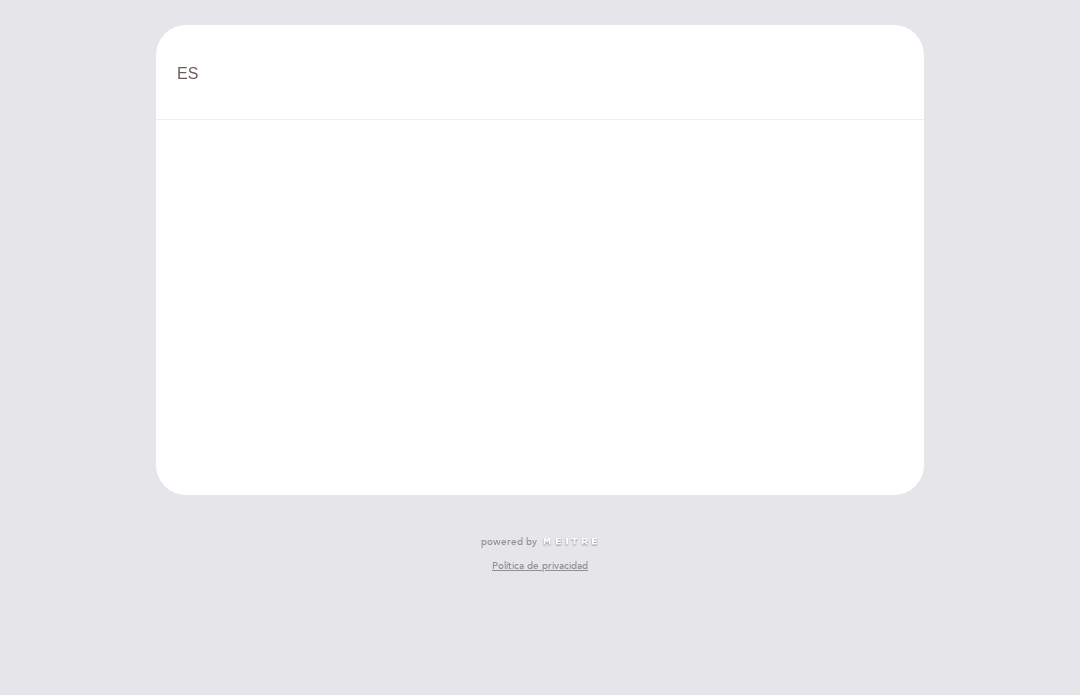 scroll, scrollTop: 0, scrollLeft: 0, axis: both 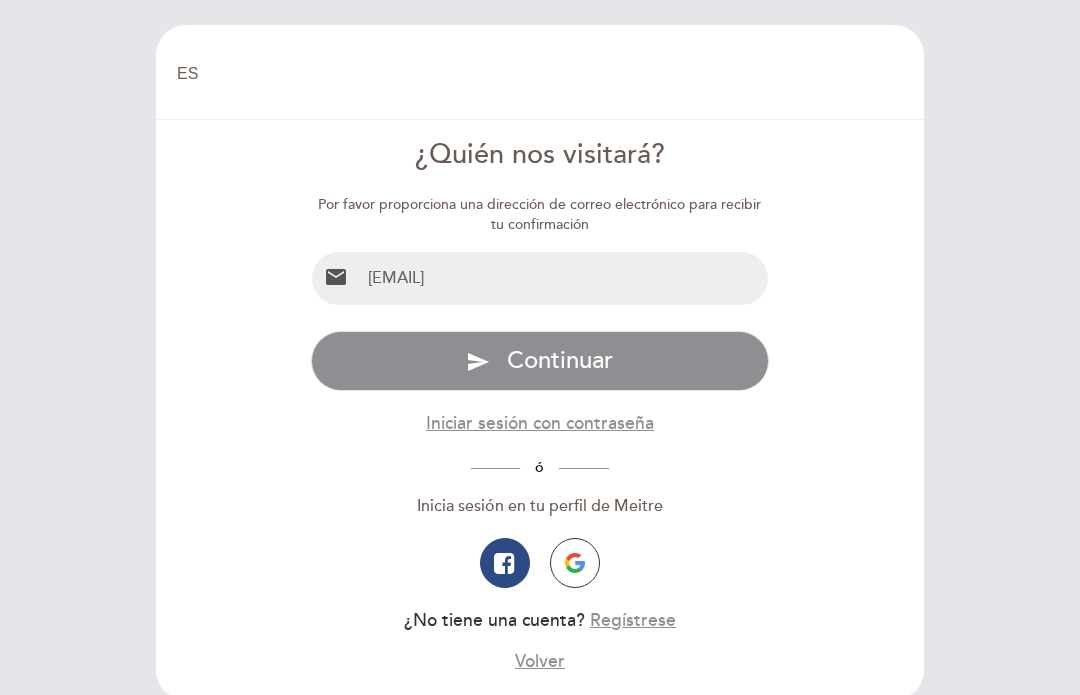 click on "Continuar" at bounding box center [560, 360] 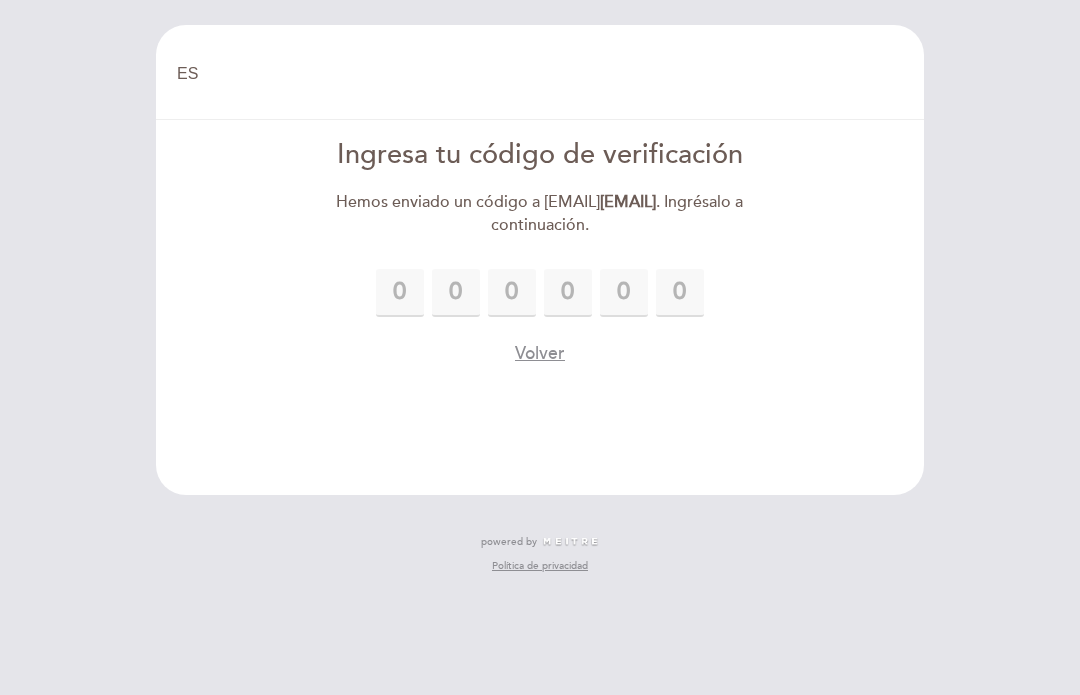 click on "EN
ES
PT
Bienvenido
Bienvenido,
Cambiar usuario
Hacer una reserva
Ingresa tu código de verificación
Hemos enviado un código a  [EMAIL] . Ingrésalo a continuación.
Por favor ingresa el código de verificación
El código debe tener 6 dígitos
error" at bounding box center [540, 260] 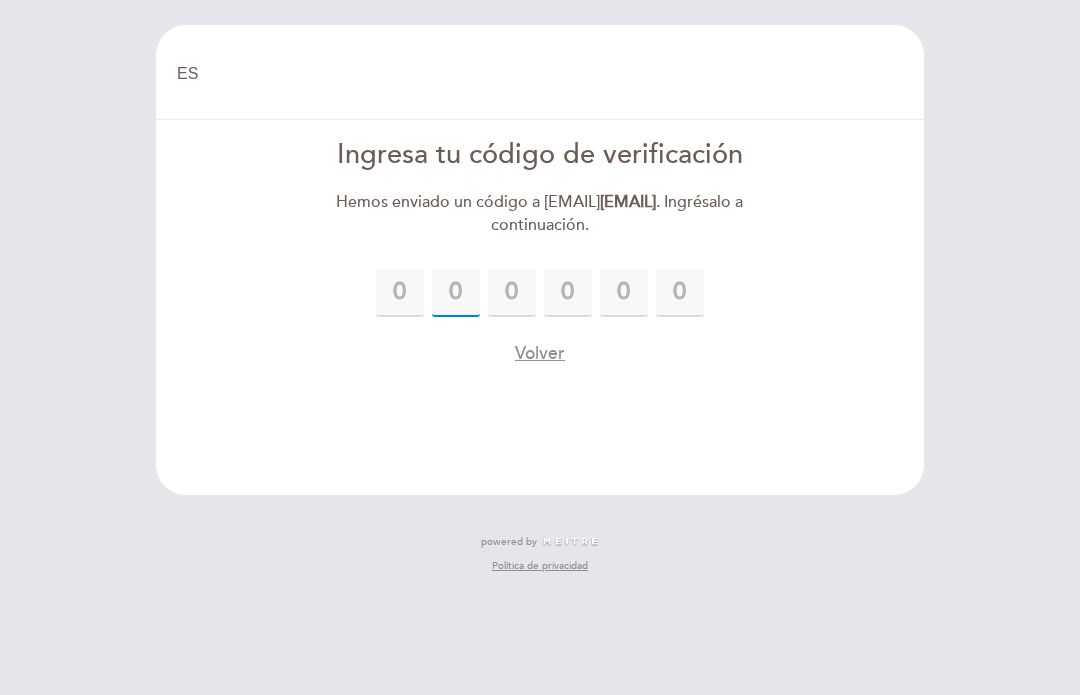 click at bounding box center (456, 293) 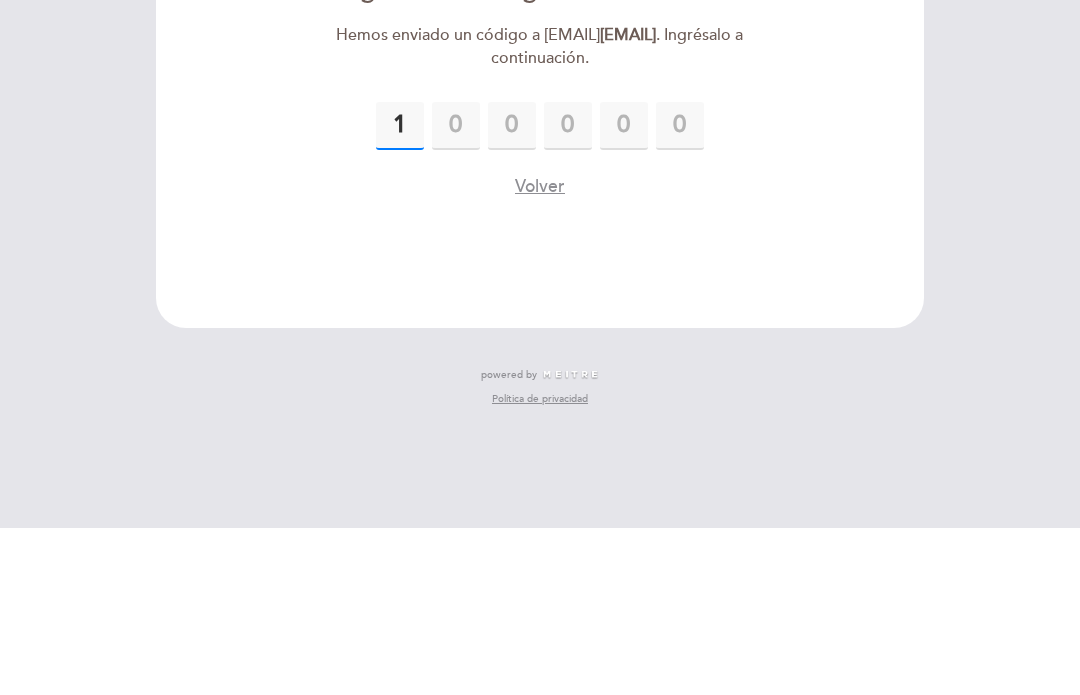type on "1" 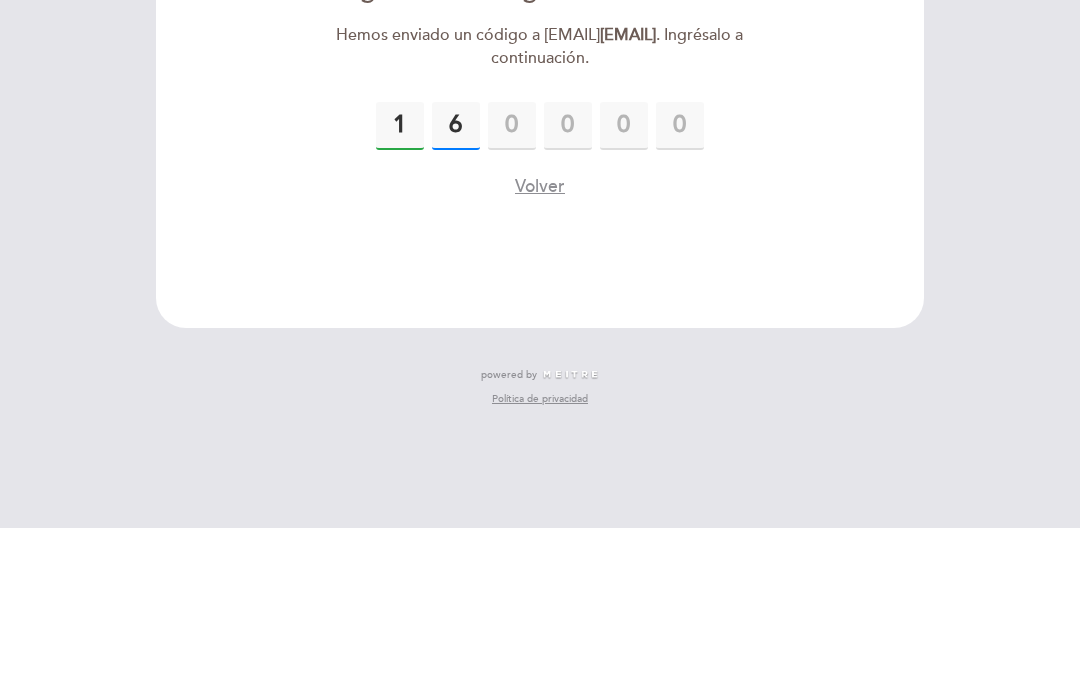 type on "6" 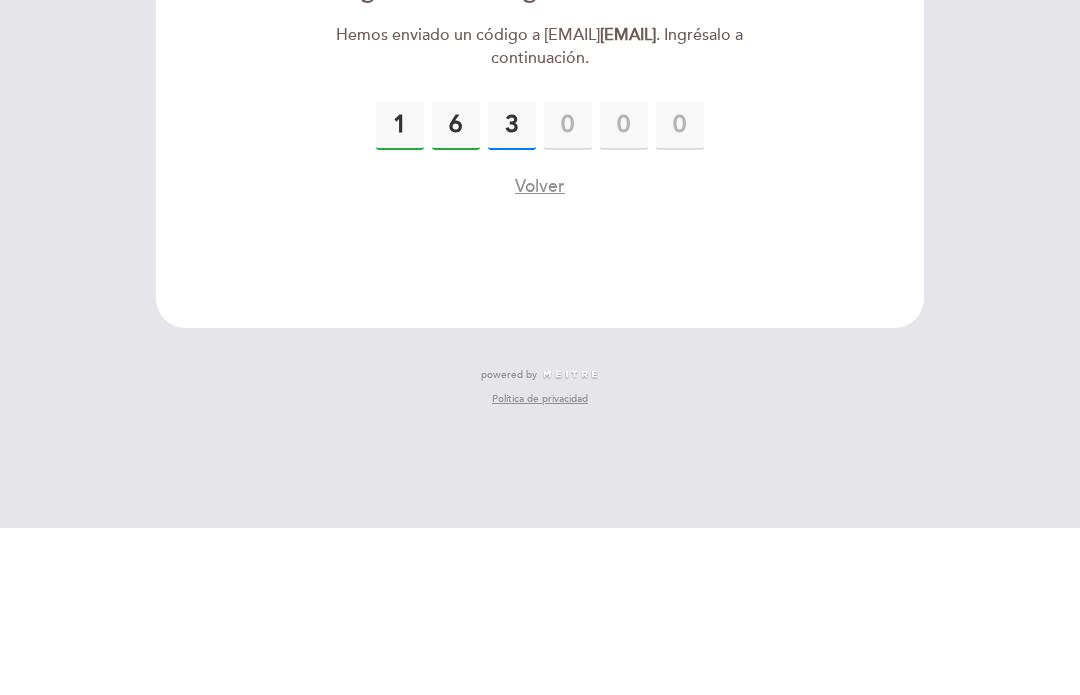 type on "3" 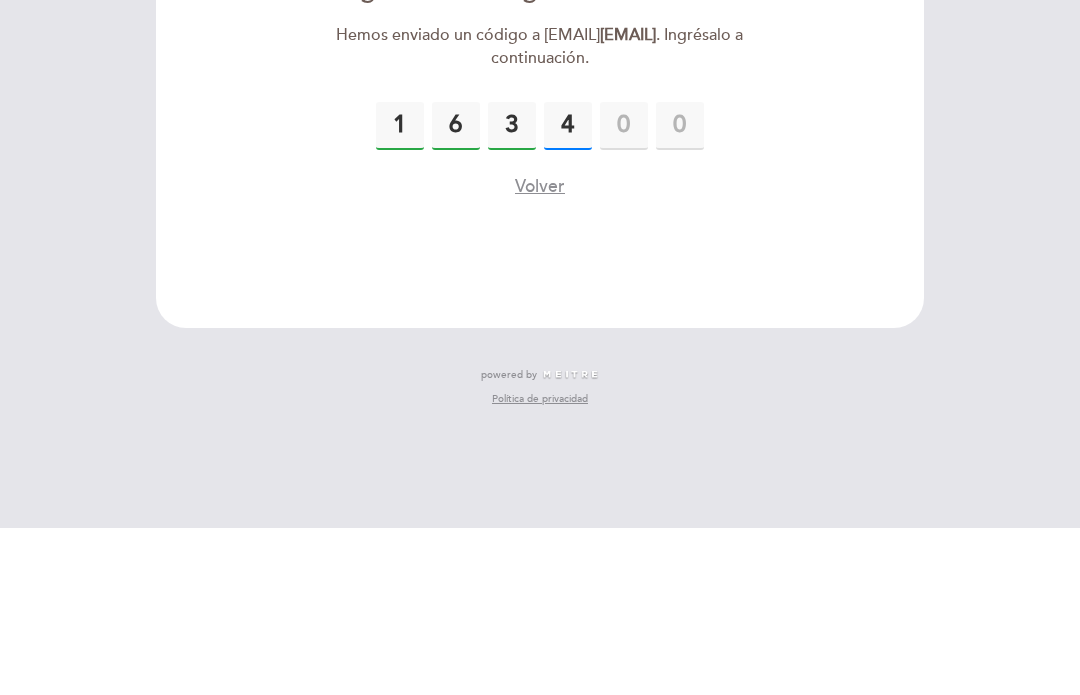 type on "4" 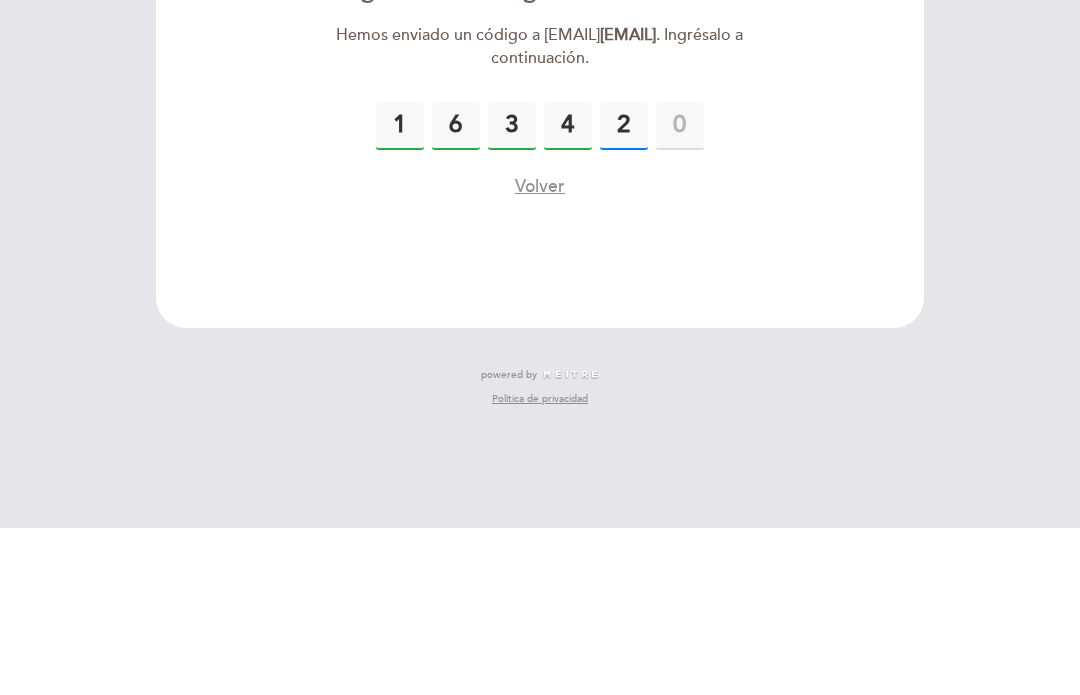 type on "2" 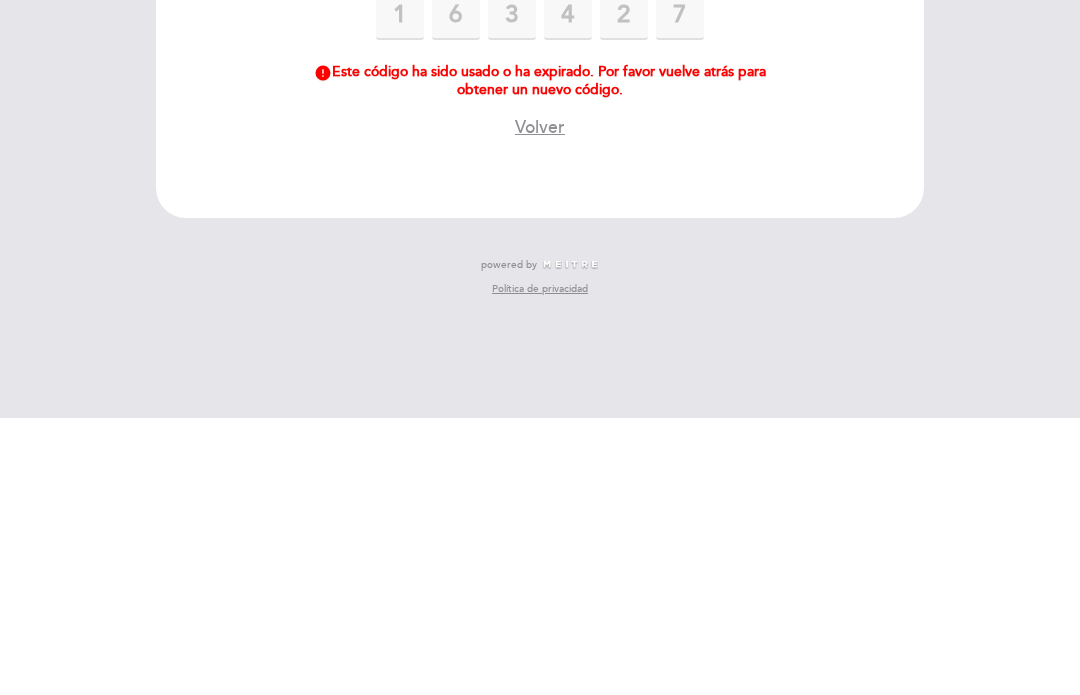 scroll, scrollTop: 0, scrollLeft: 0, axis: both 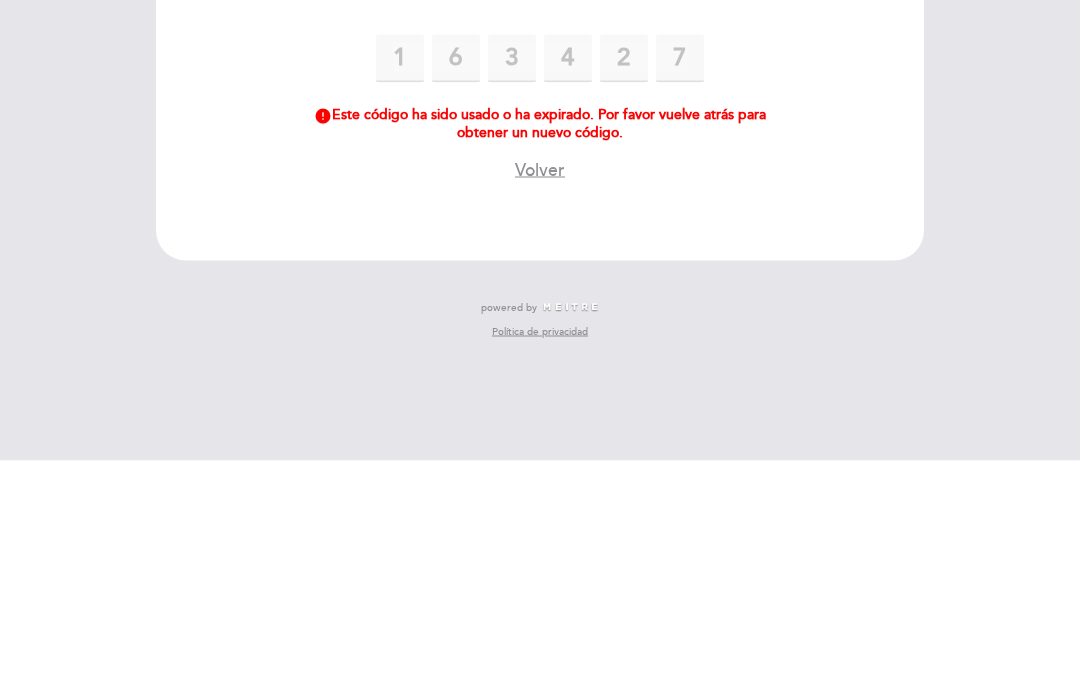 type on "7" 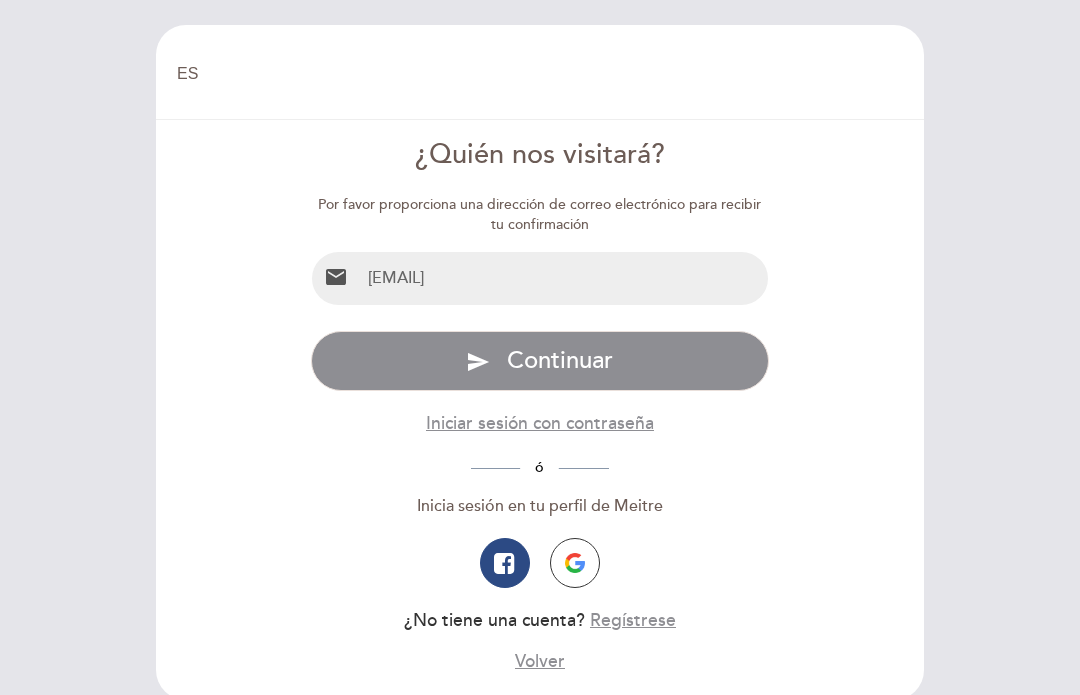 scroll, scrollTop: 0, scrollLeft: 0, axis: both 